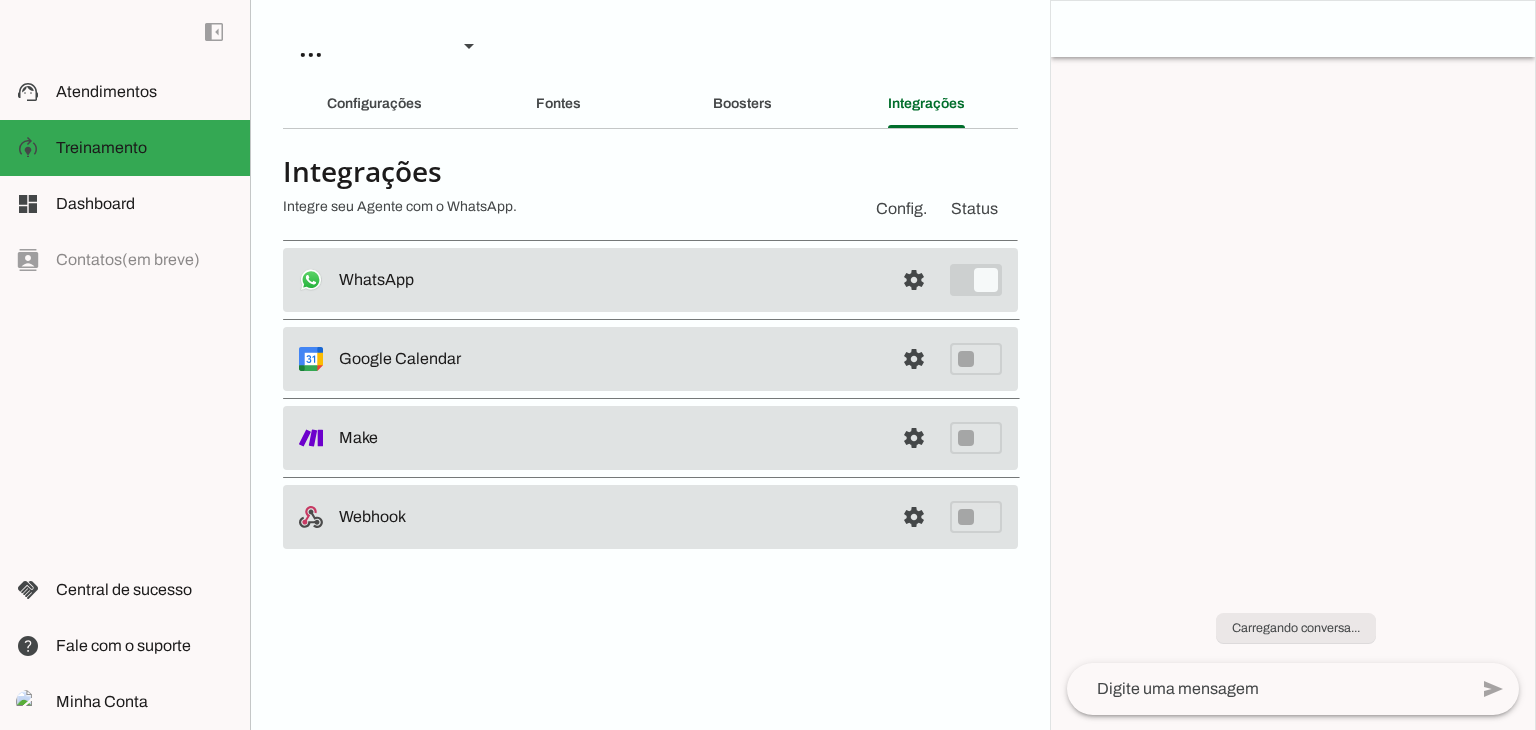 scroll, scrollTop: 0, scrollLeft: 0, axis: both 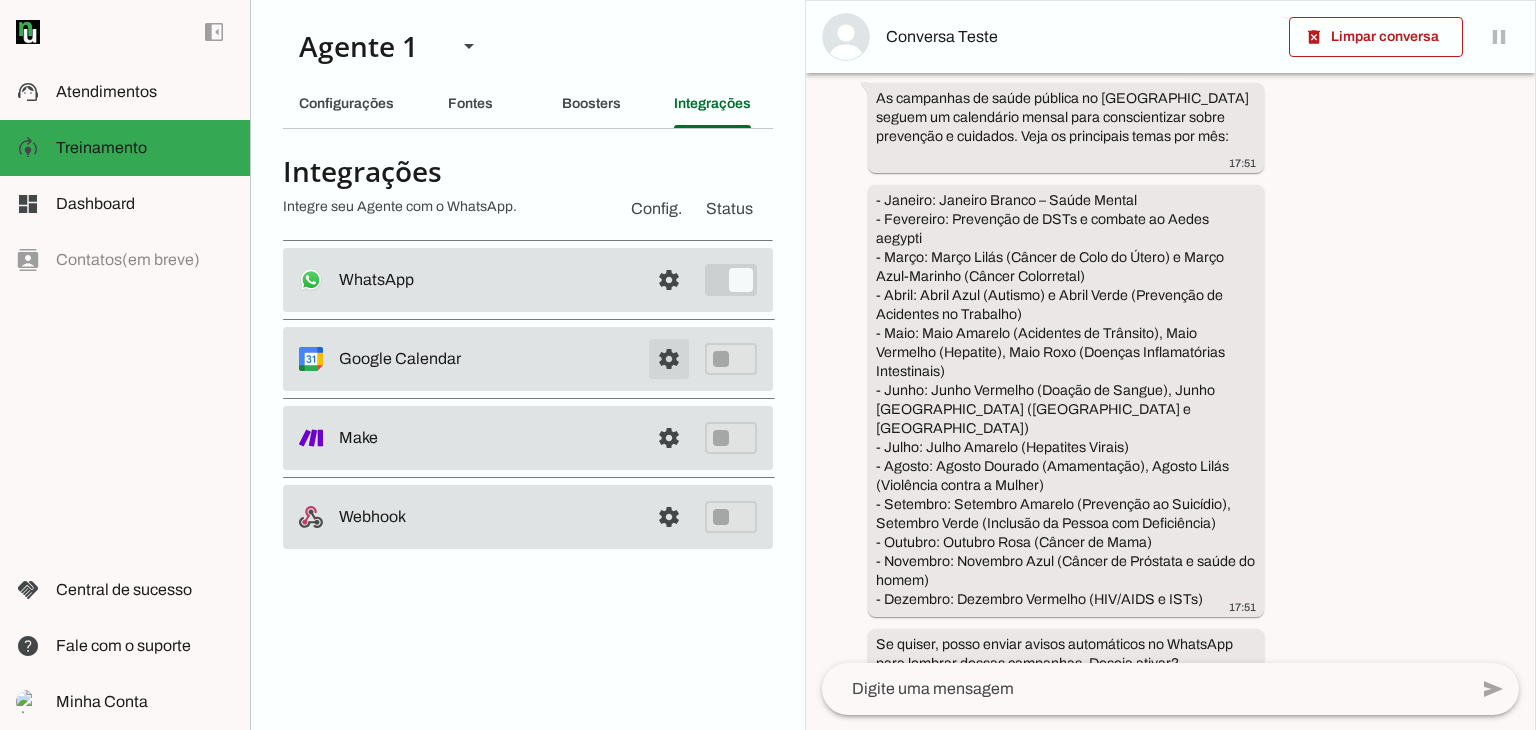click at bounding box center (669, 280) 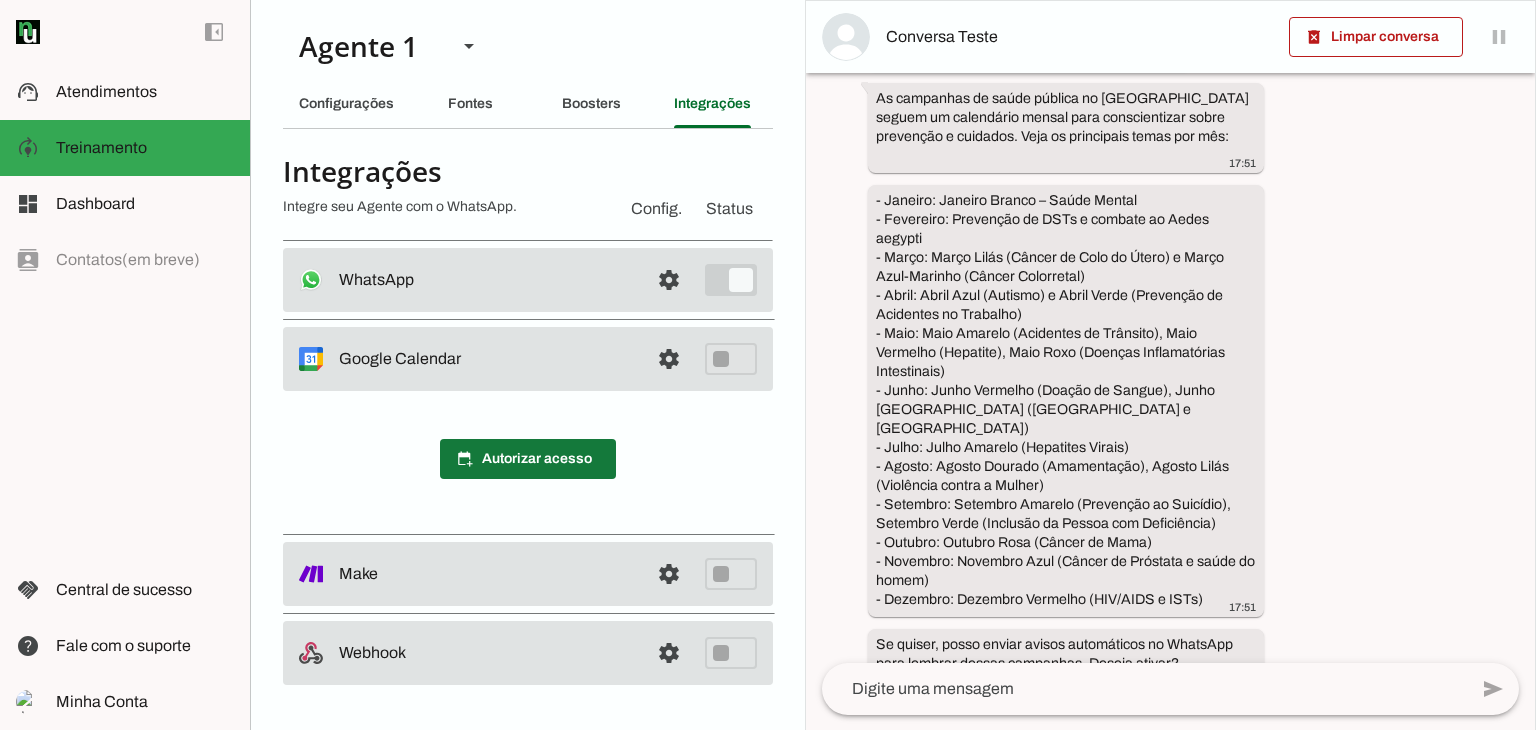 click at bounding box center (528, 459) 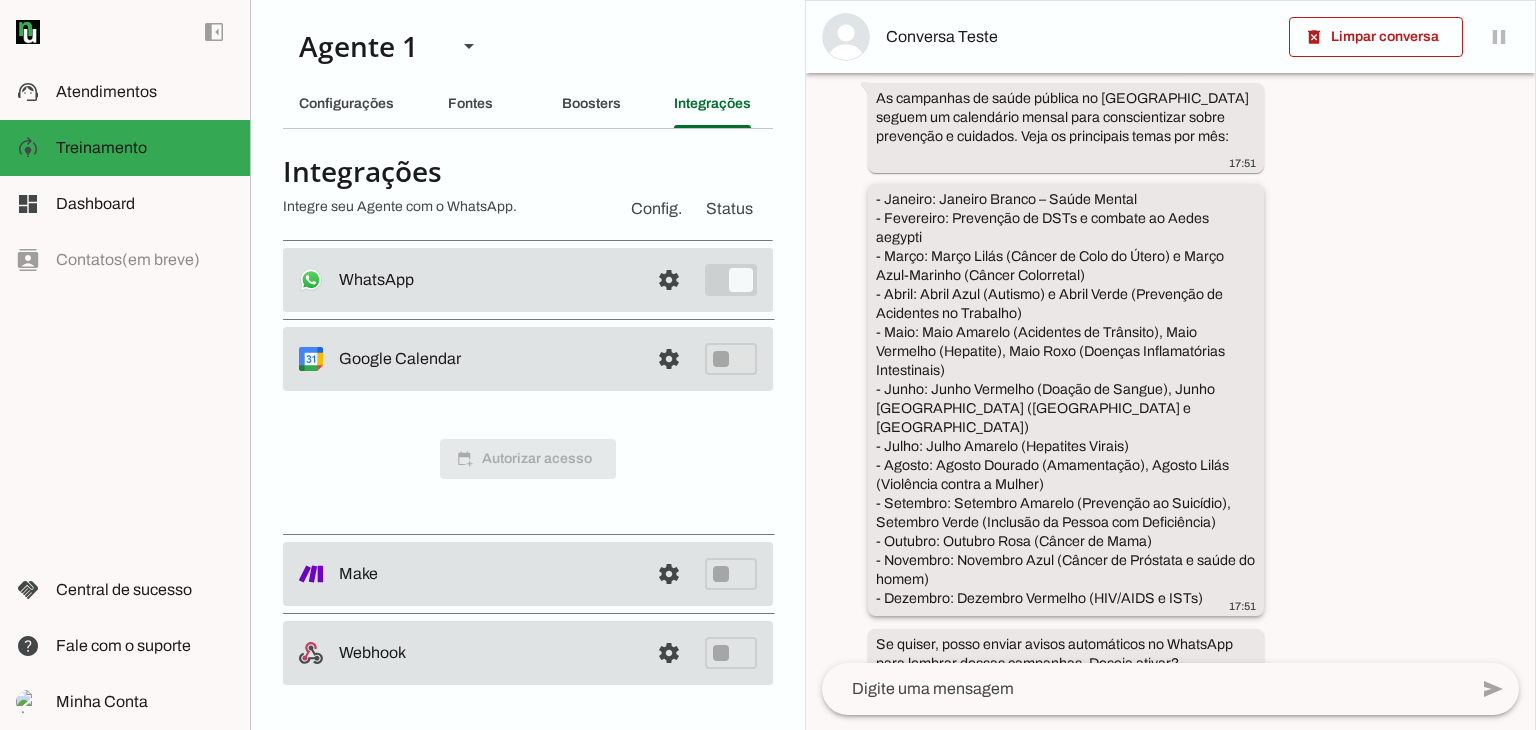 scroll, scrollTop: 1, scrollLeft: 0, axis: vertical 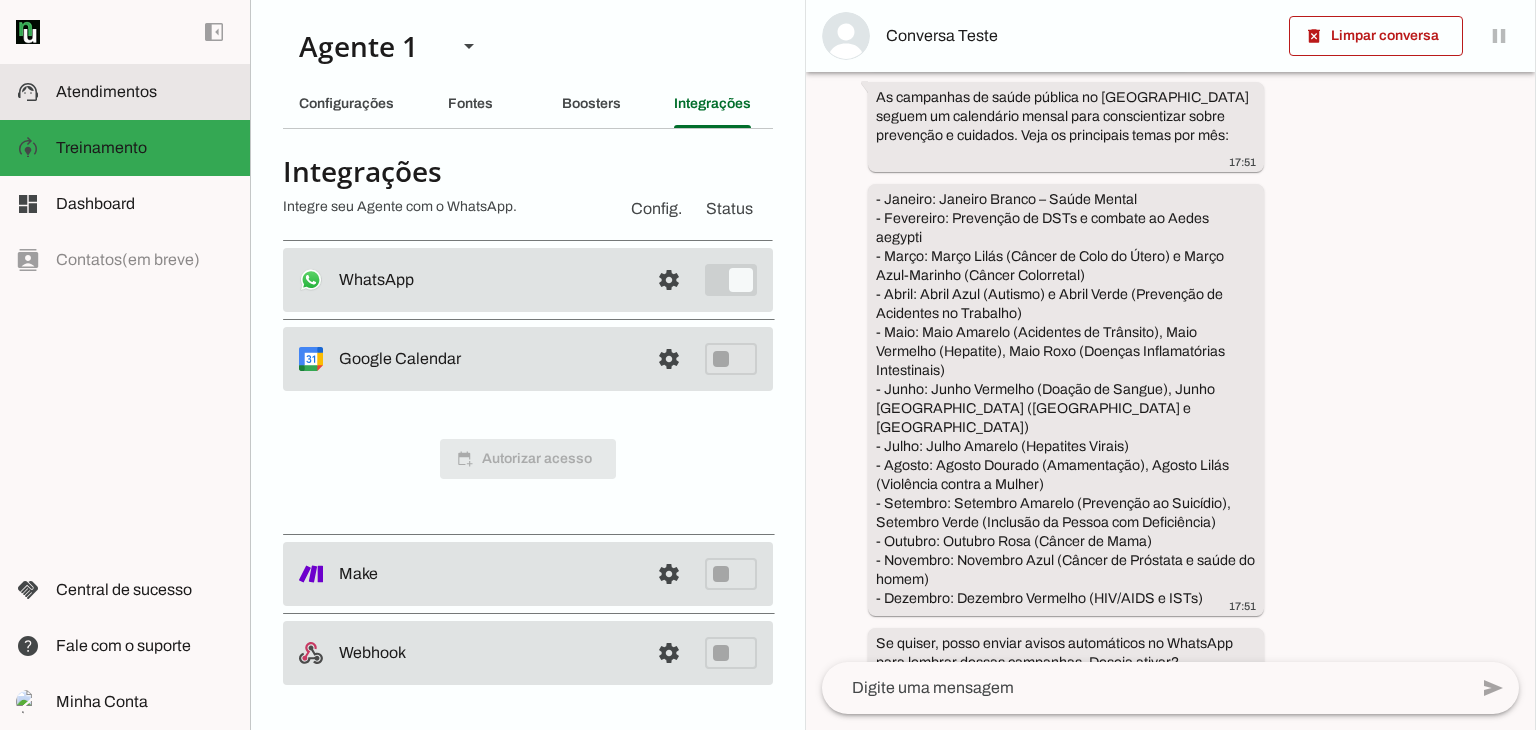click on "Atendimentos" 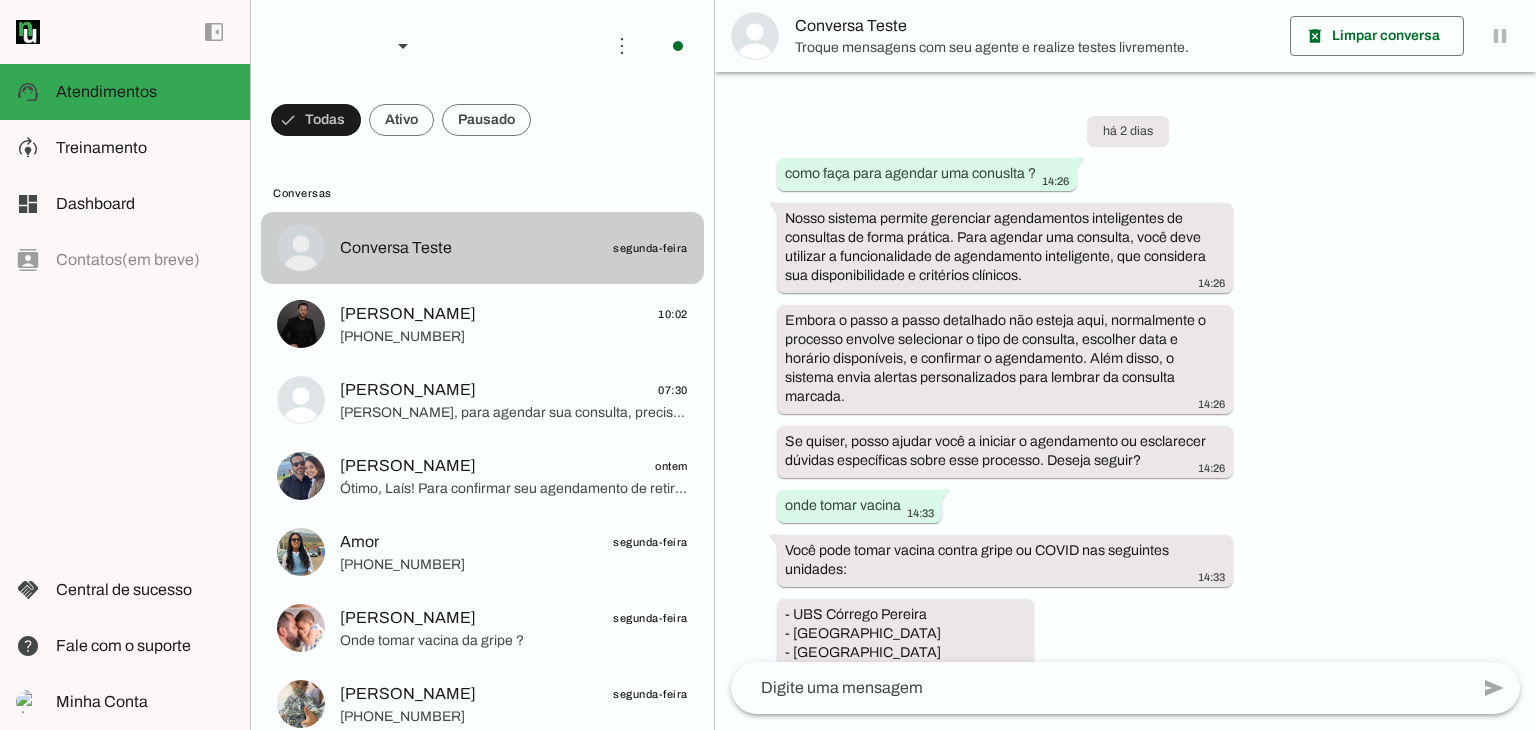 scroll, scrollTop: 2324, scrollLeft: 0, axis: vertical 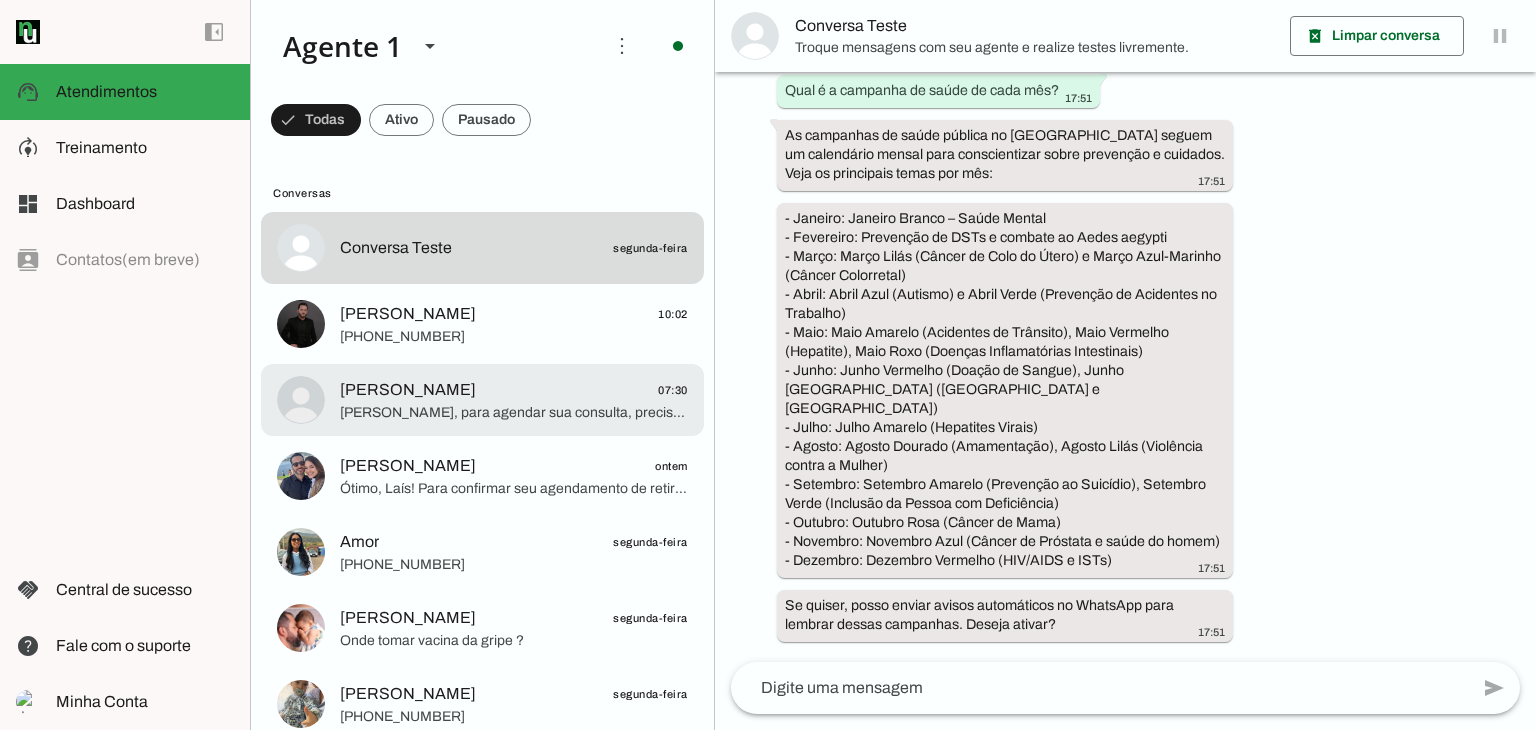 click on "[PERSON_NAME], para agendar sua consulta, preciso que você me informe também:
- Seu nome completo;
- Especialidade médica desejada;
- Unidade de saúde mais próxima (se souber).
Já tenho o número do seu cartão do SUS. Por favor, envie essas informações para que eu possa verificar os horários disponíveis." 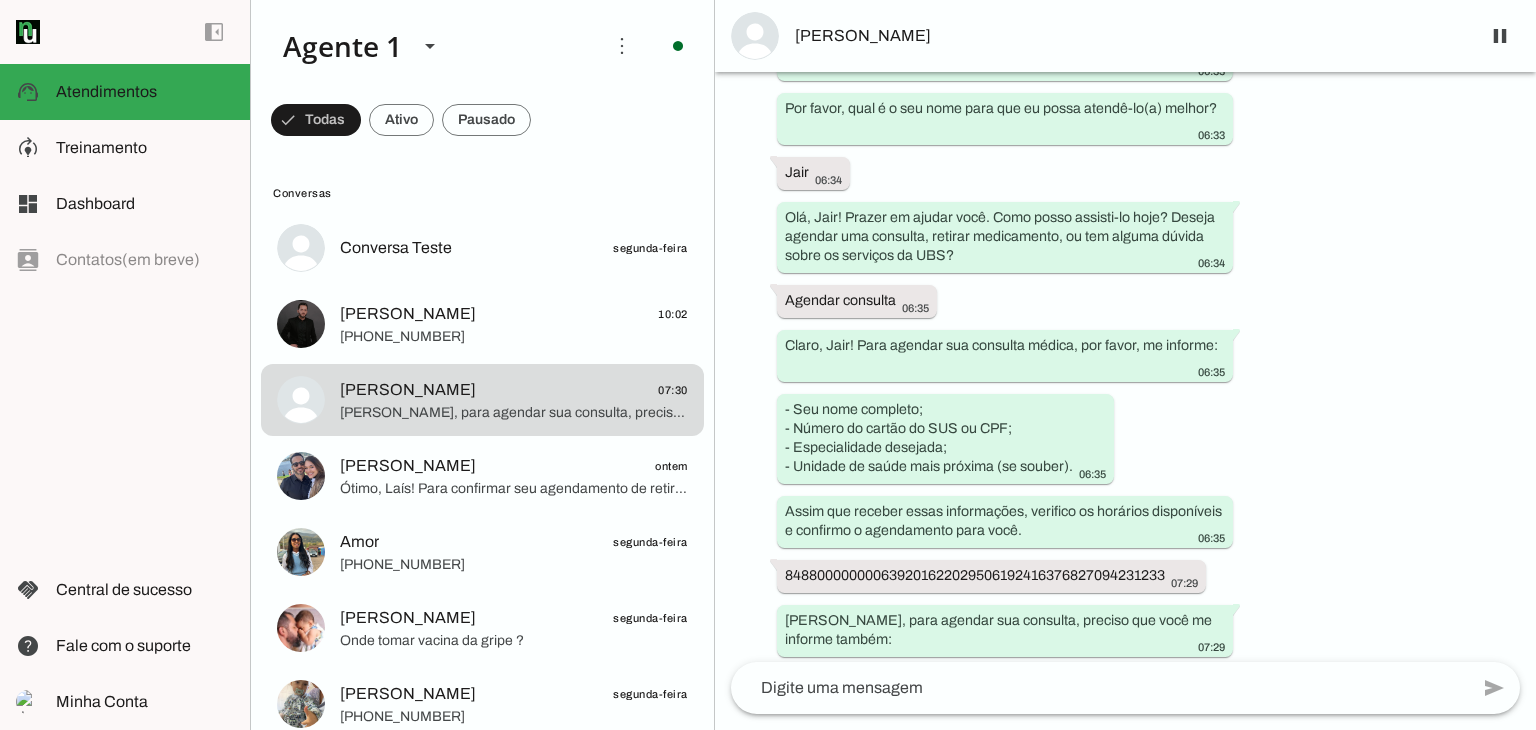 scroll, scrollTop: 454, scrollLeft: 0, axis: vertical 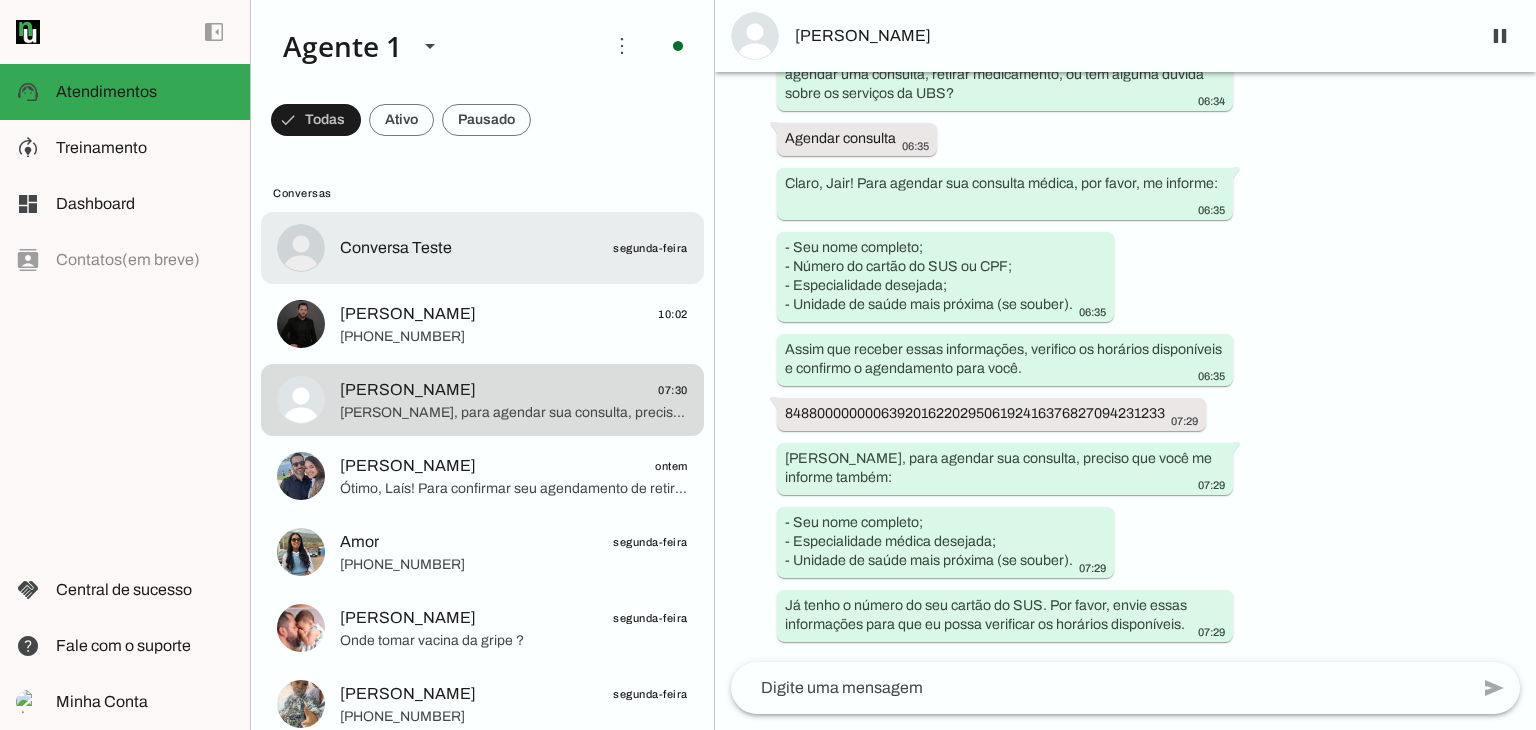 click on "Conversa Teste
segunda-feira" 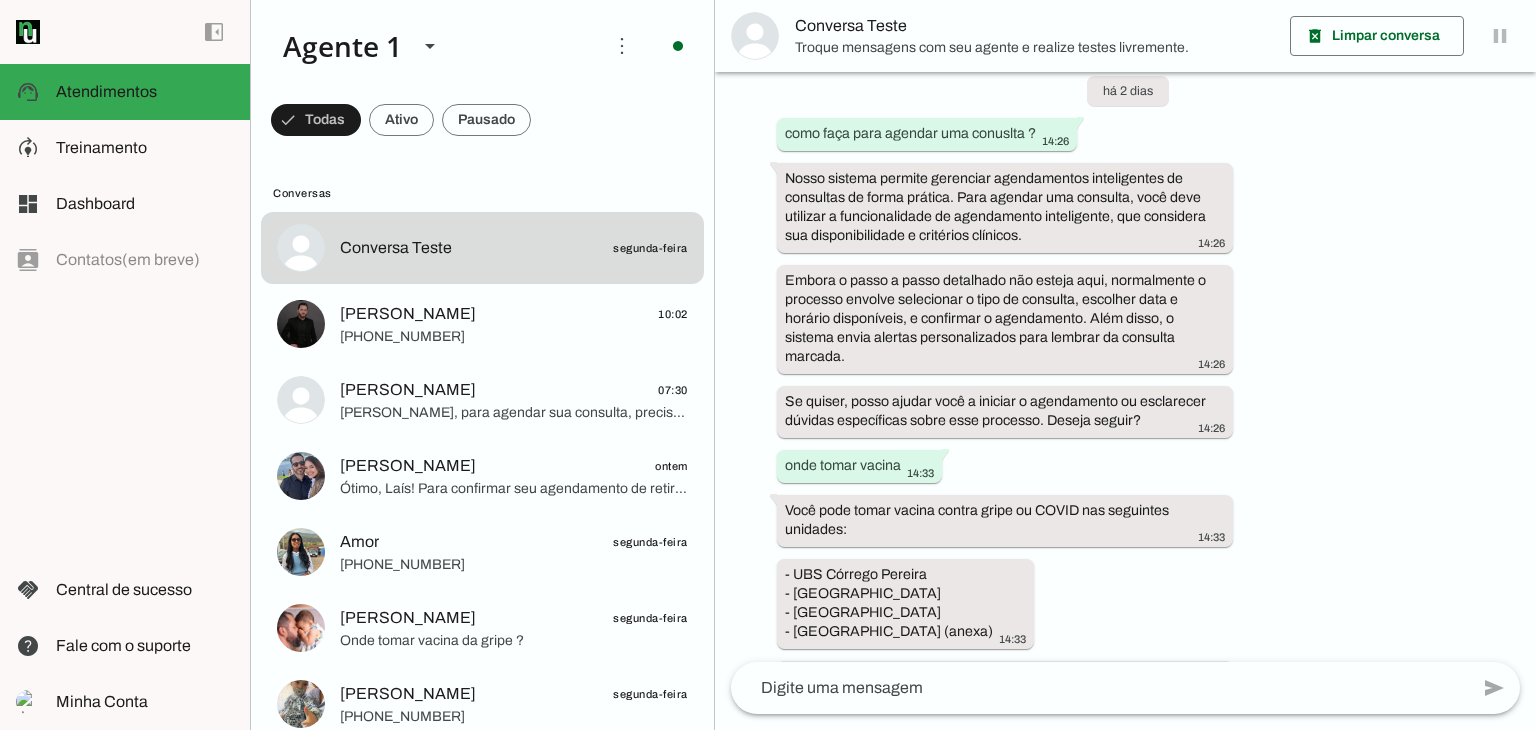 scroll, scrollTop: 0, scrollLeft: 0, axis: both 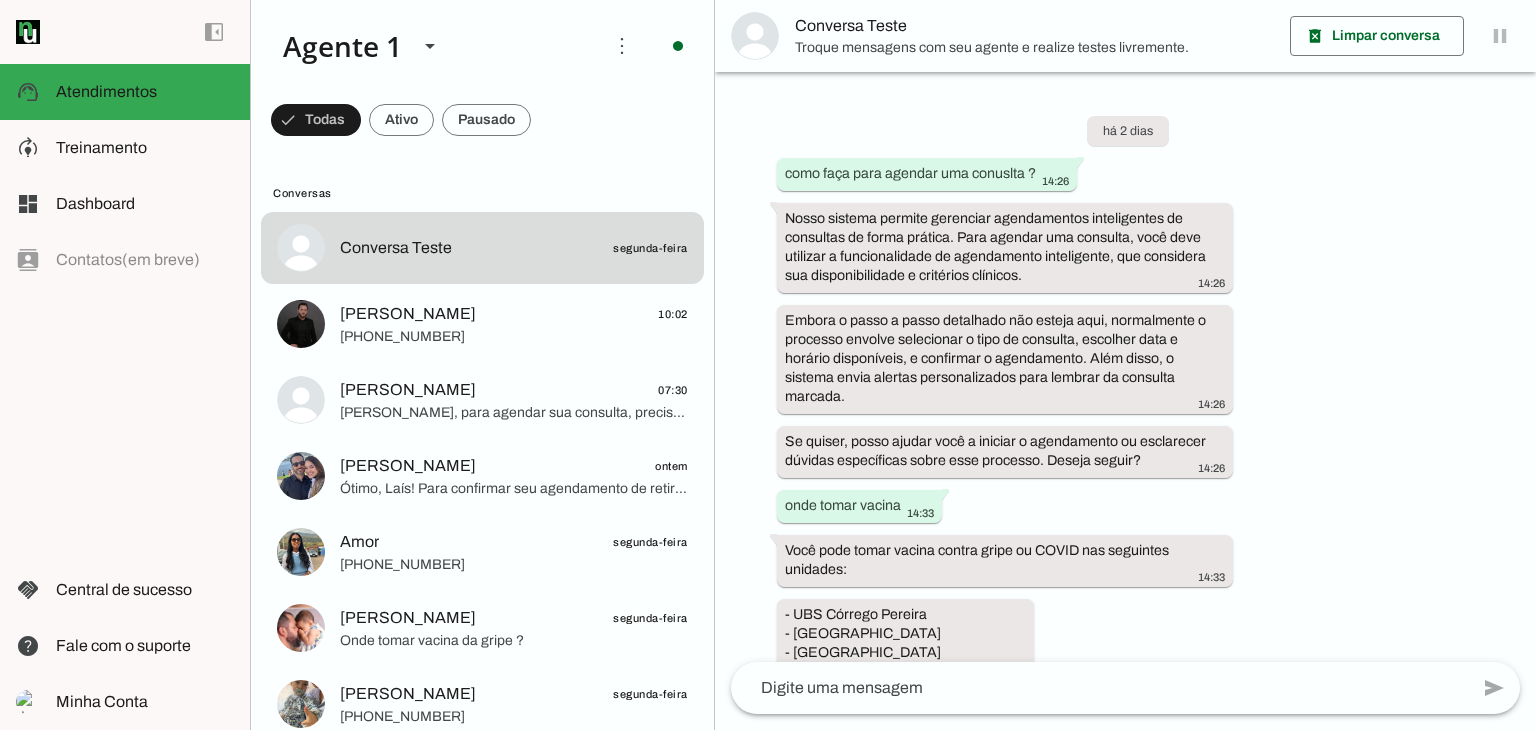 click on "Conversa Teste" at bounding box center [1034, 26] 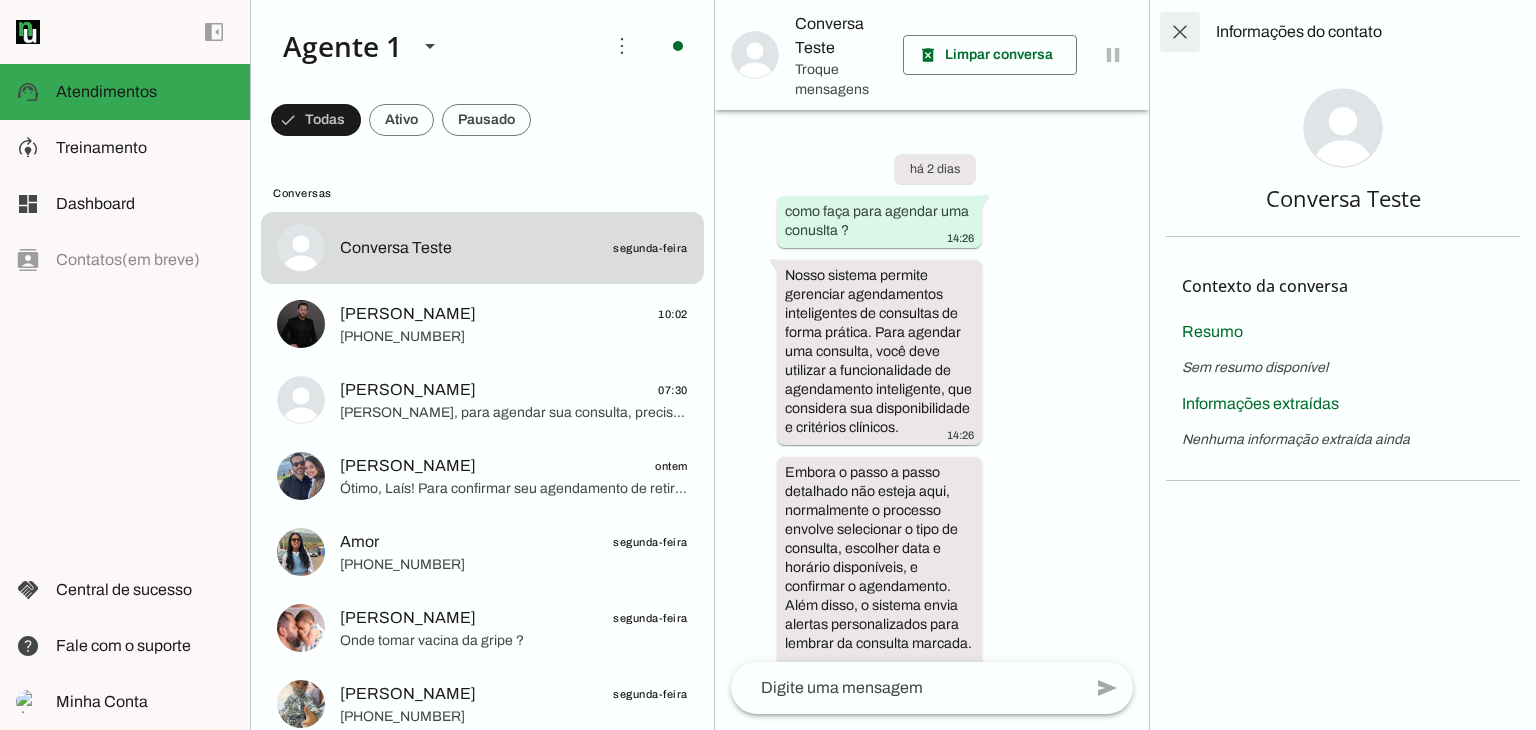 click at bounding box center [1180, 32] 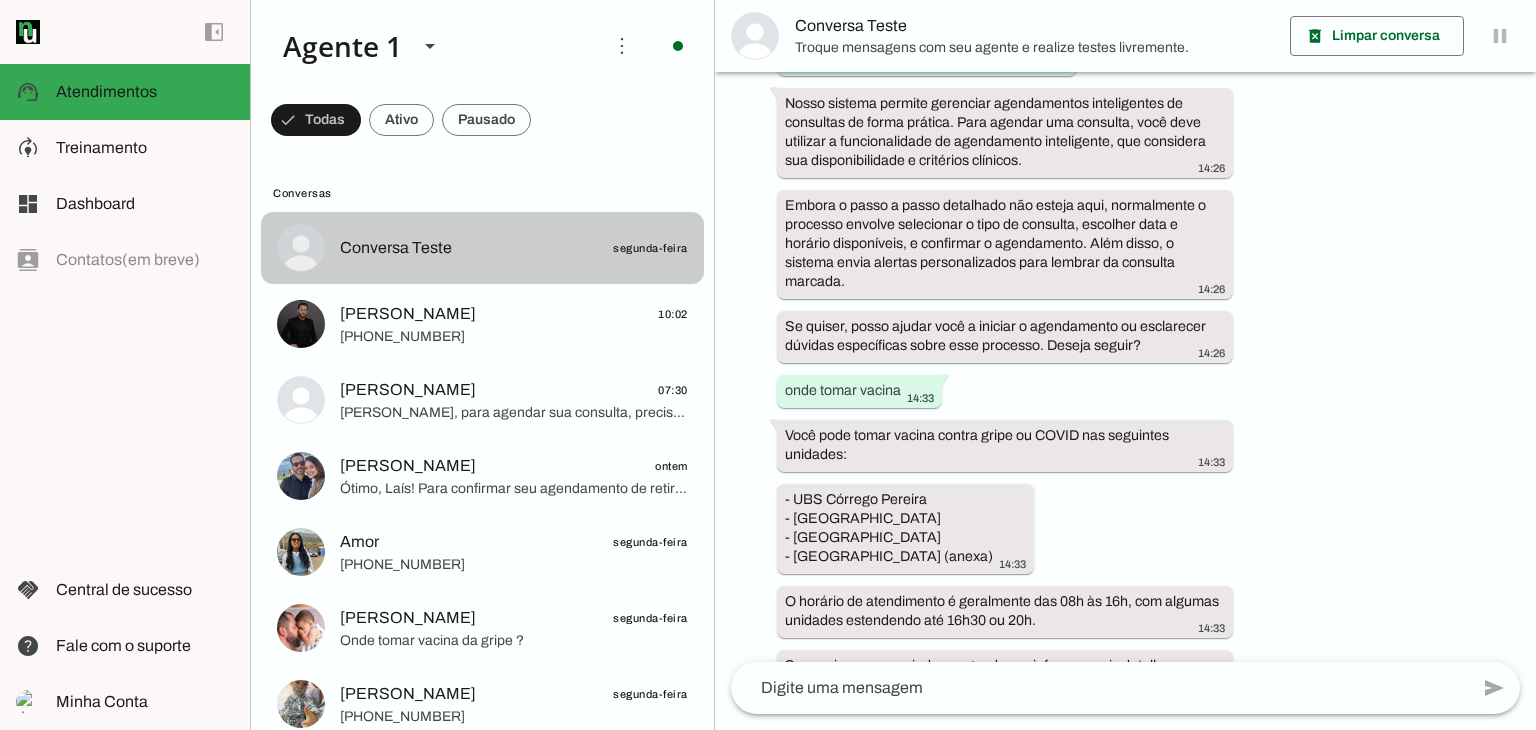 scroll, scrollTop: 153, scrollLeft: 0, axis: vertical 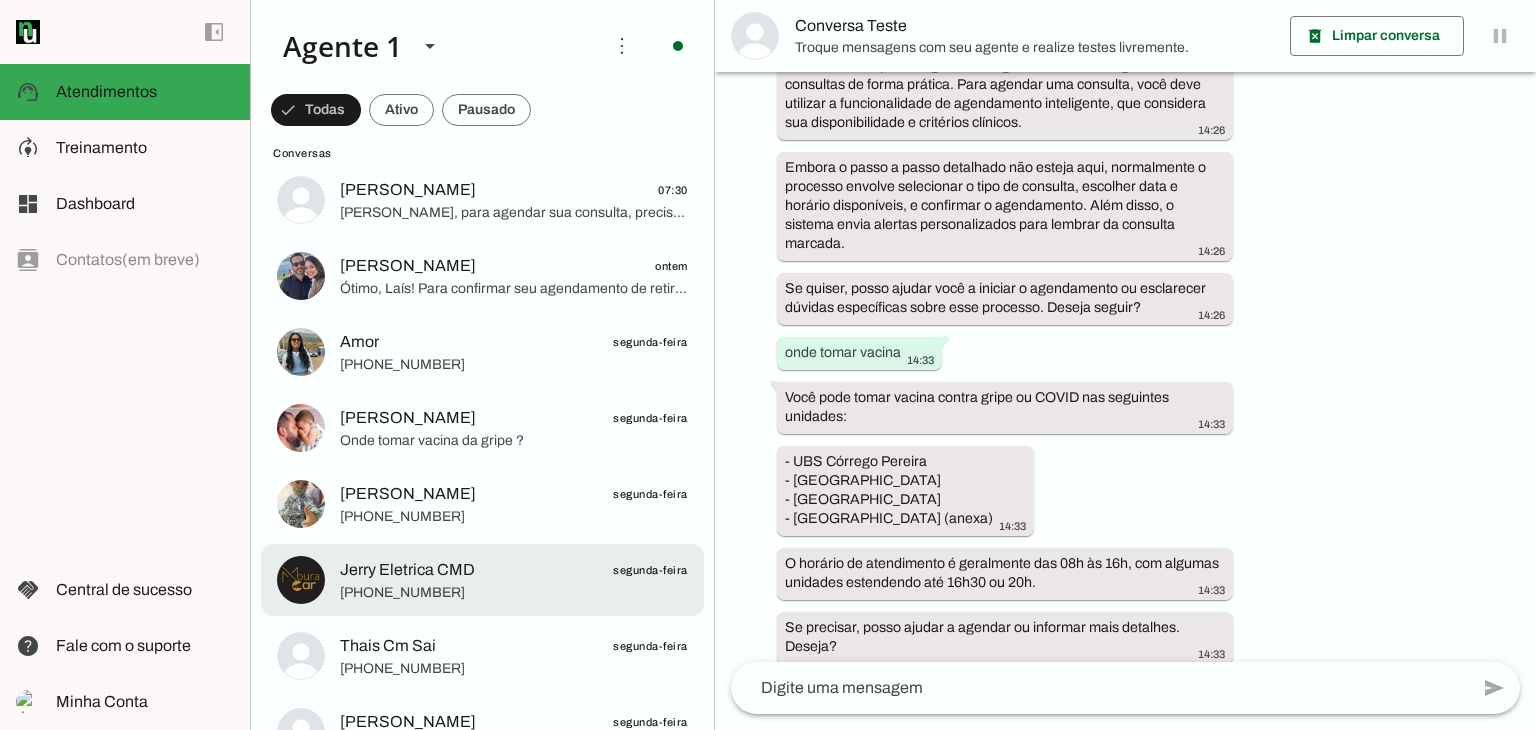 click on "Jerry Eletrica CMD
segunda-feira" 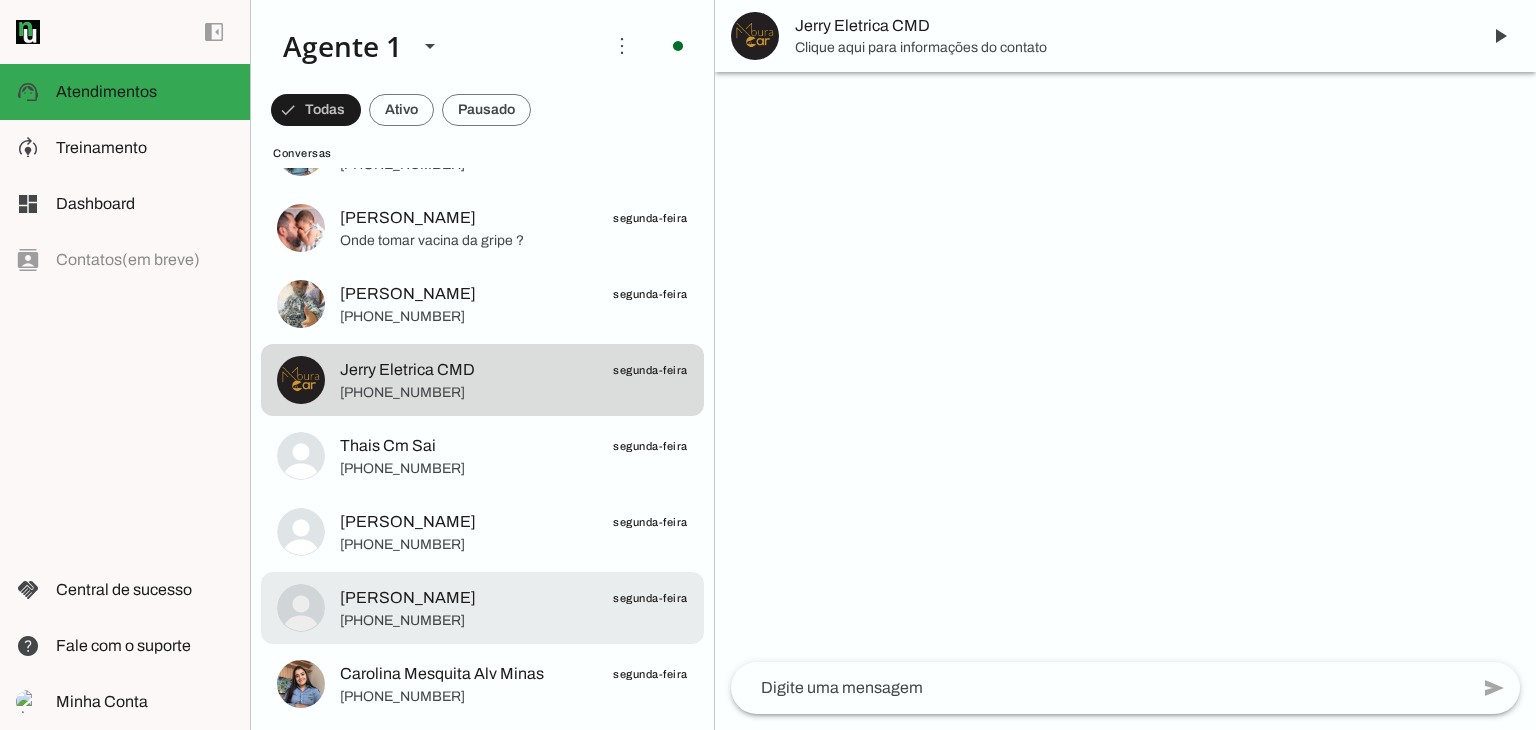 scroll, scrollTop: 0, scrollLeft: 0, axis: both 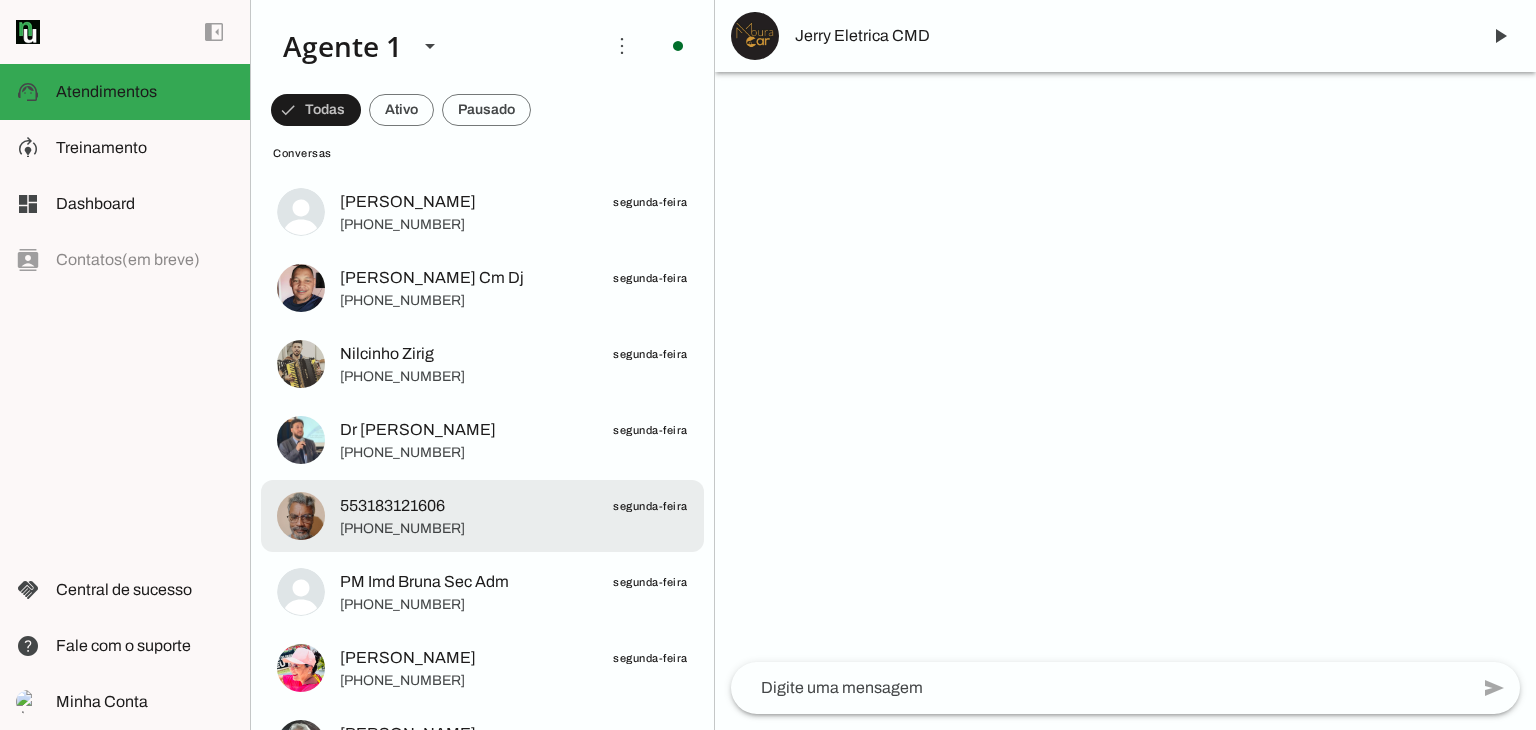 click on "553183121606
segunda-feira
+55 3183121606" at bounding box center (482, -852) 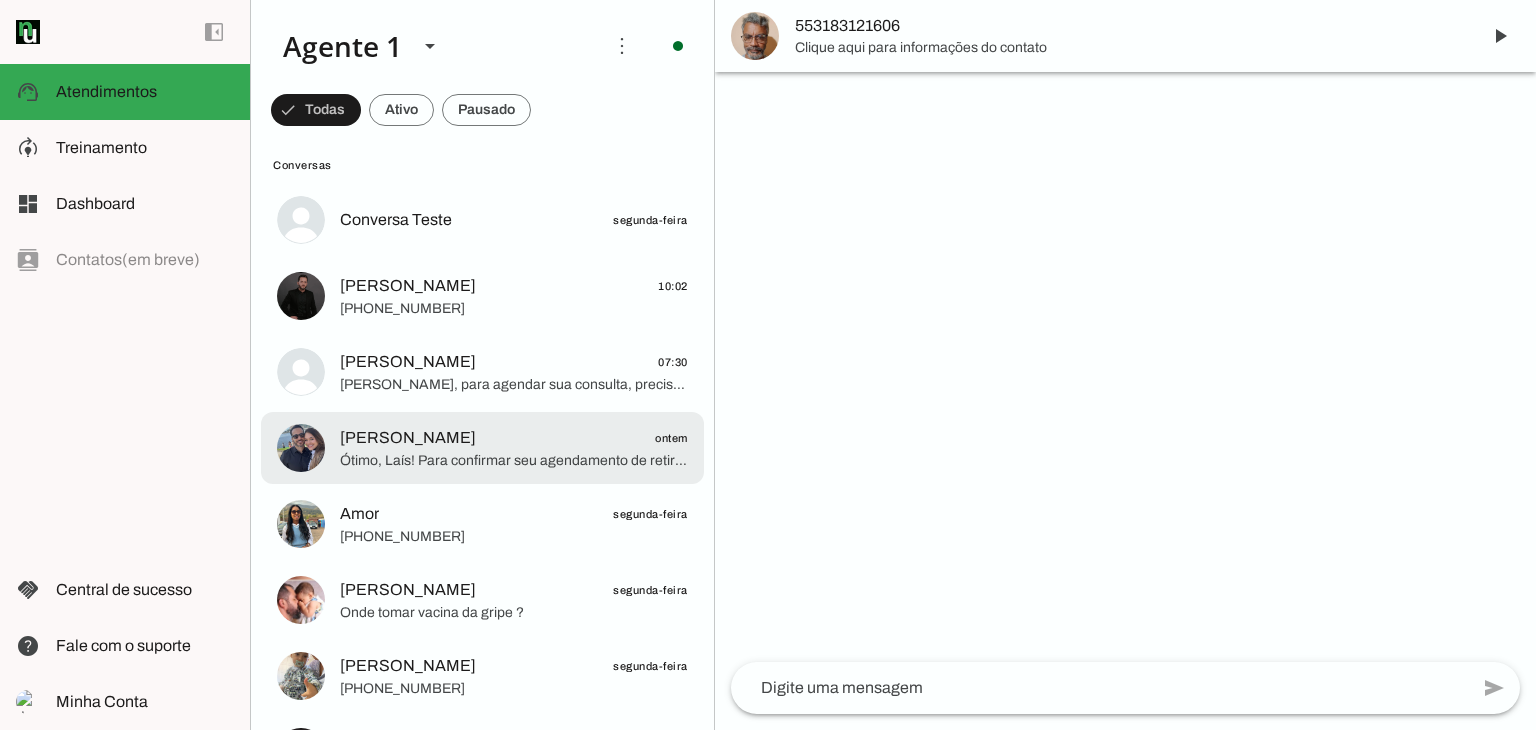 scroll, scrollTop: 0, scrollLeft: 0, axis: both 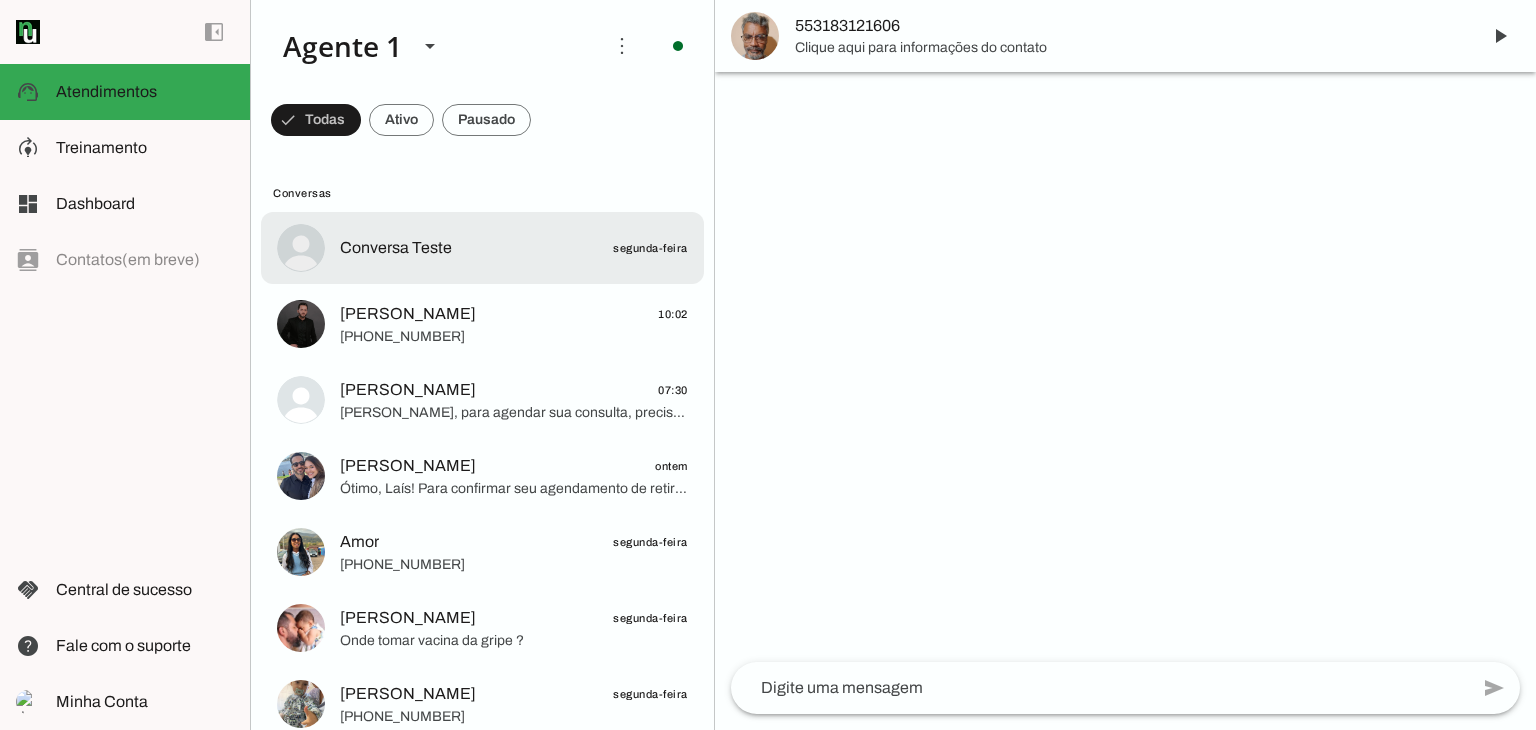click on "Conversa Teste" 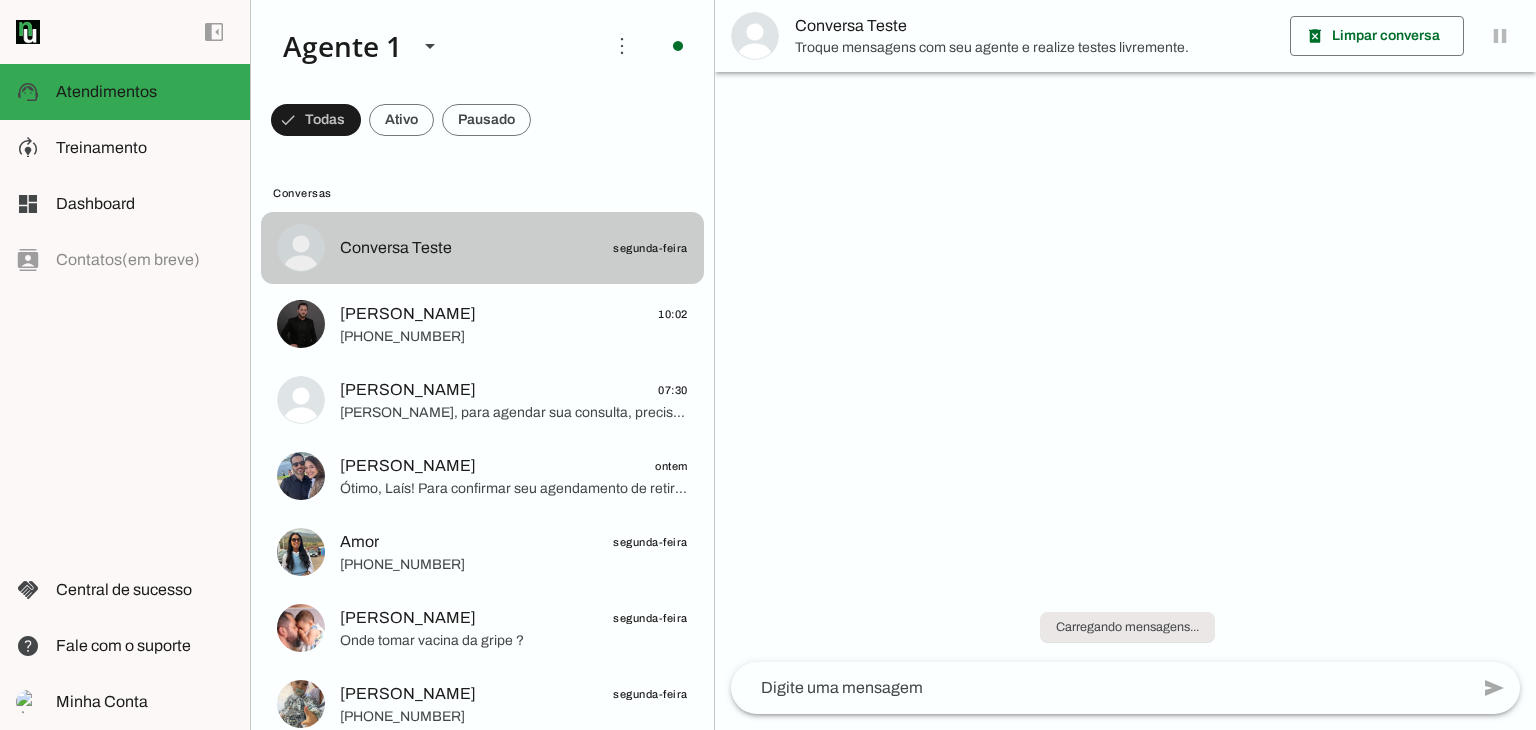 scroll, scrollTop: 2324, scrollLeft: 0, axis: vertical 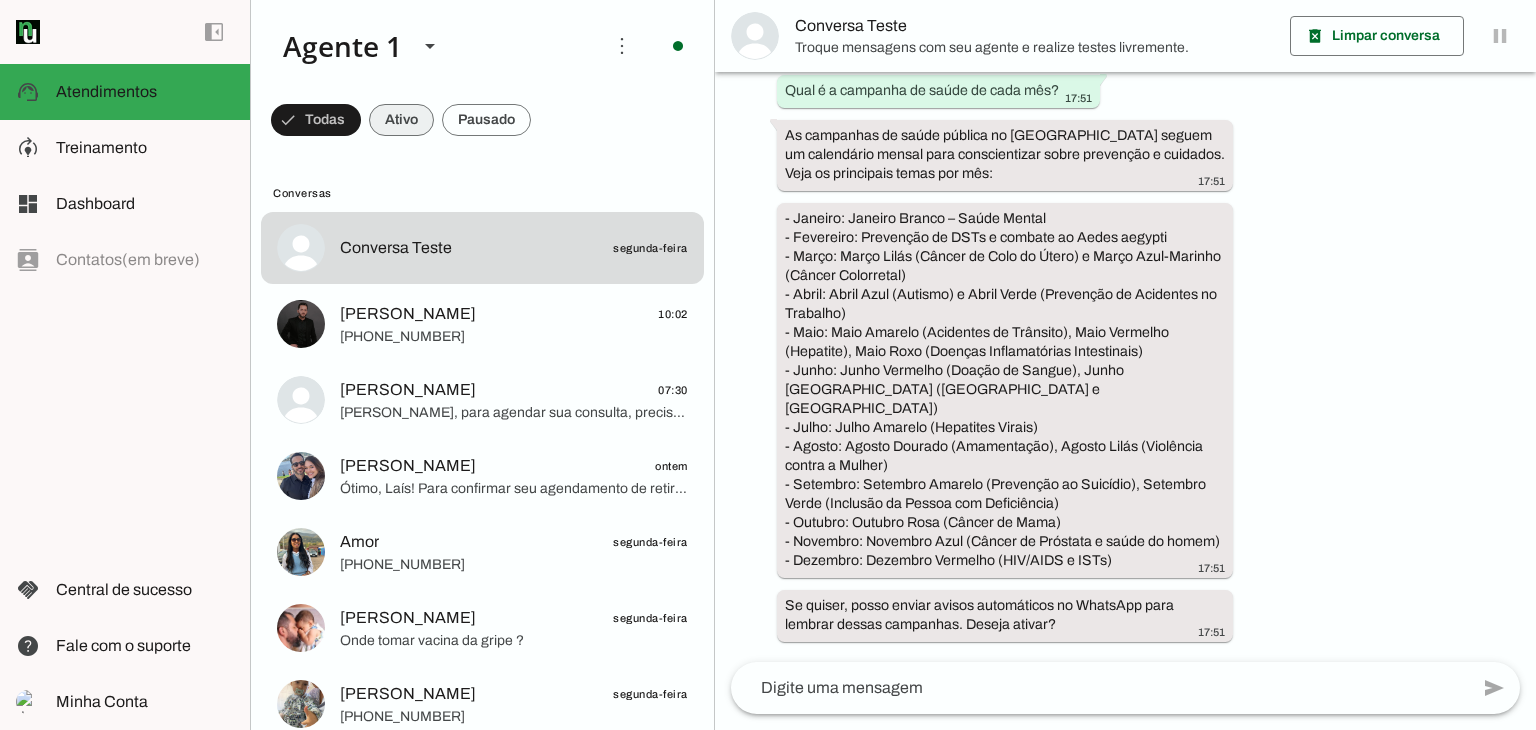 click at bounding box center [316, 120] 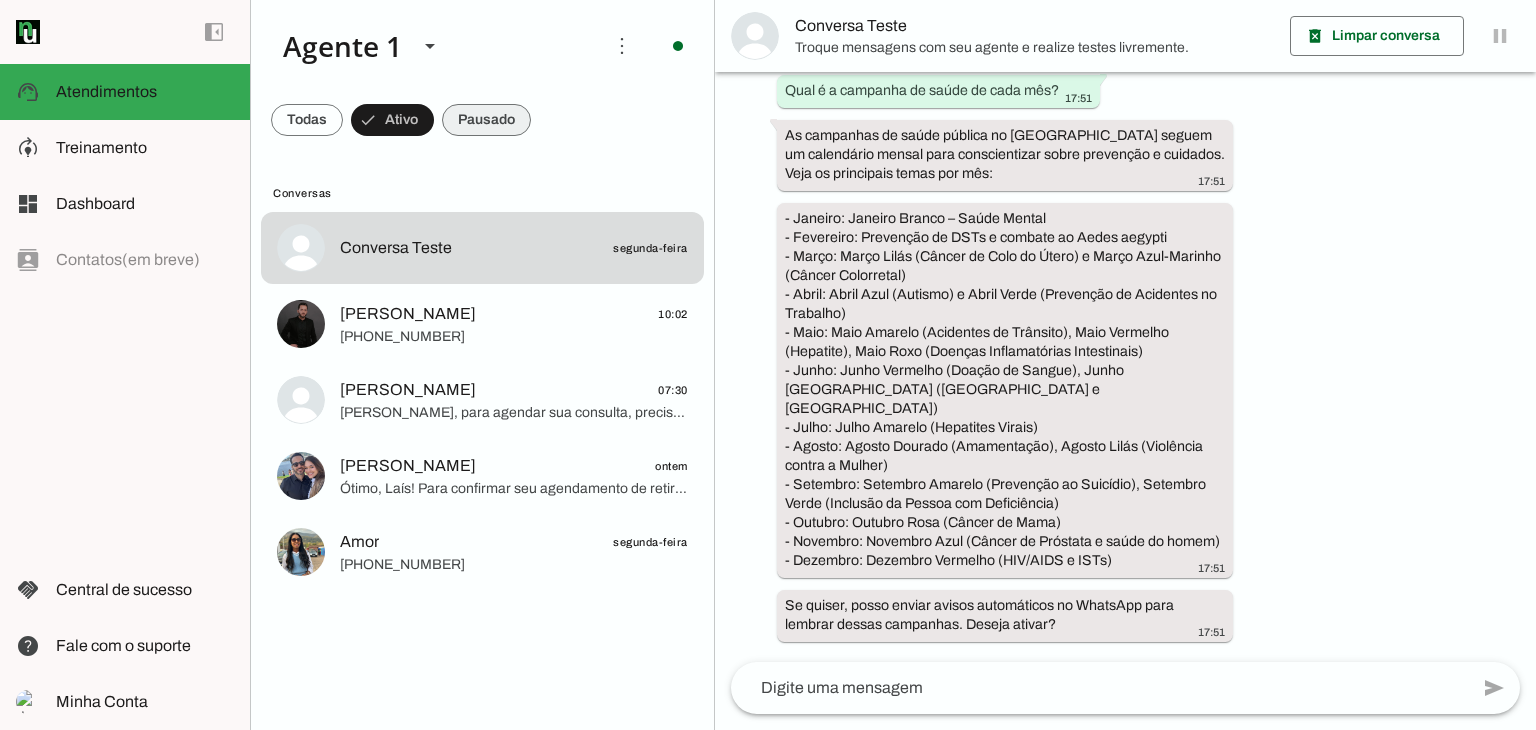 click at bounding box center (307, 120) 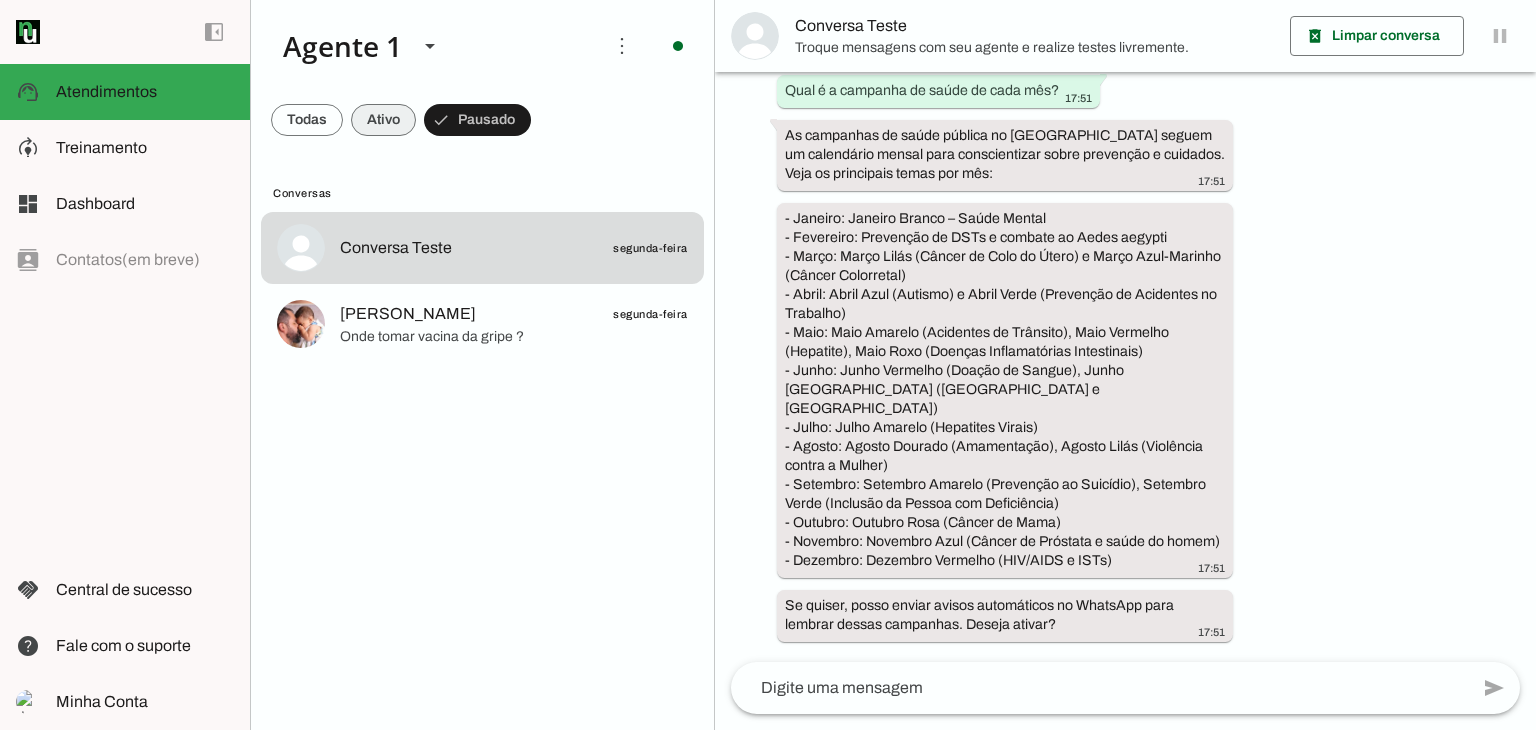 click at bounding box center (307, 120) 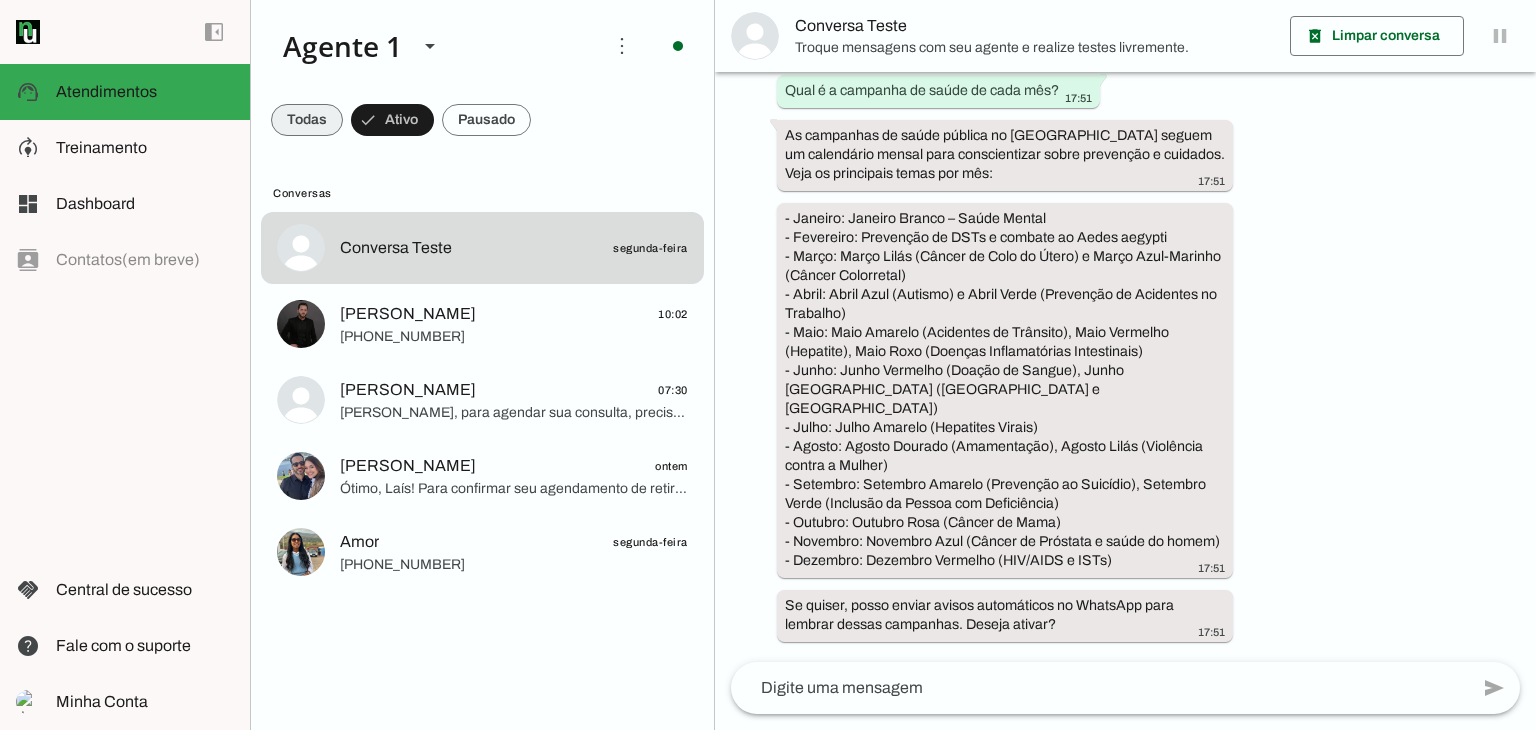 click at bounding box center [307, 120] 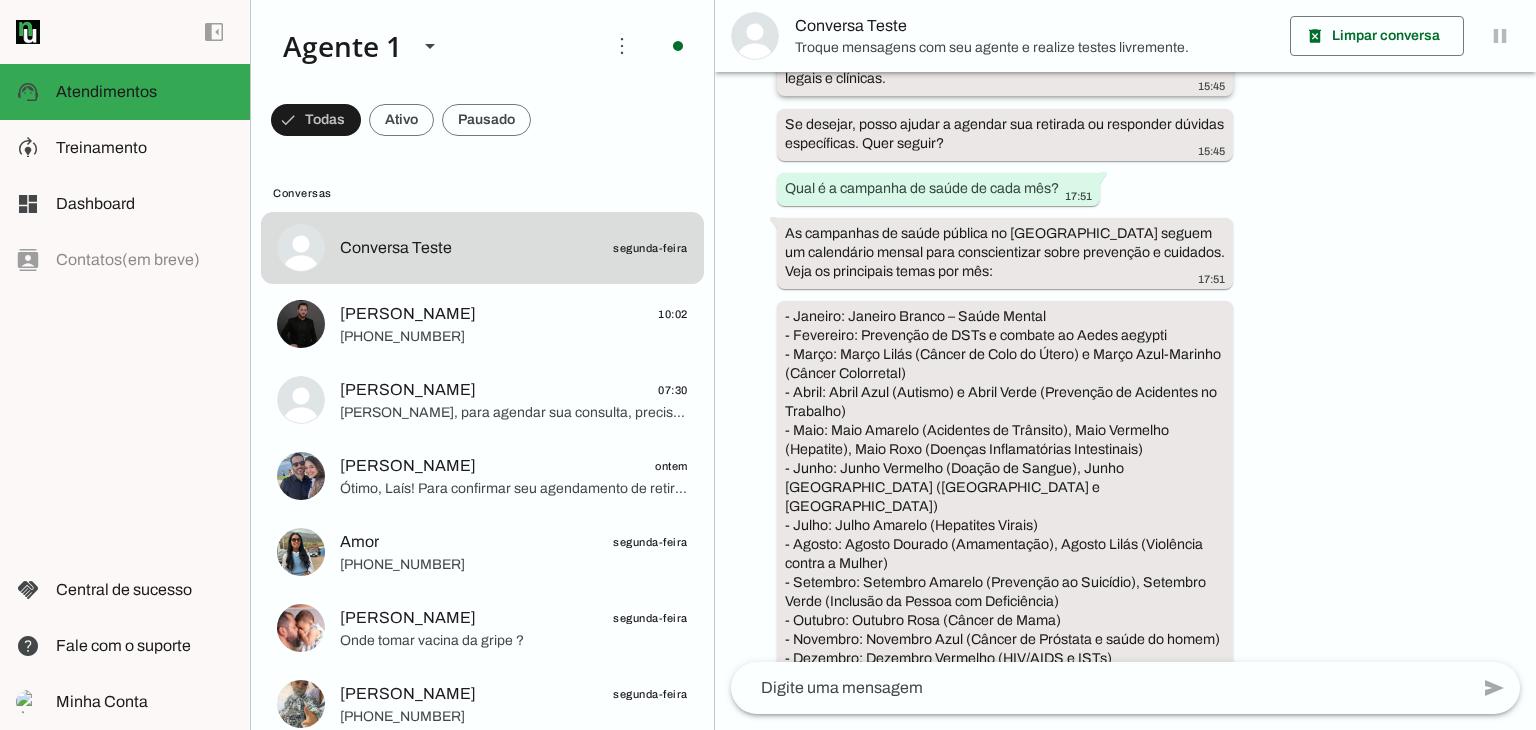 scroll, scrollTop: 2324, scrollLeft: 0, axis: vertical 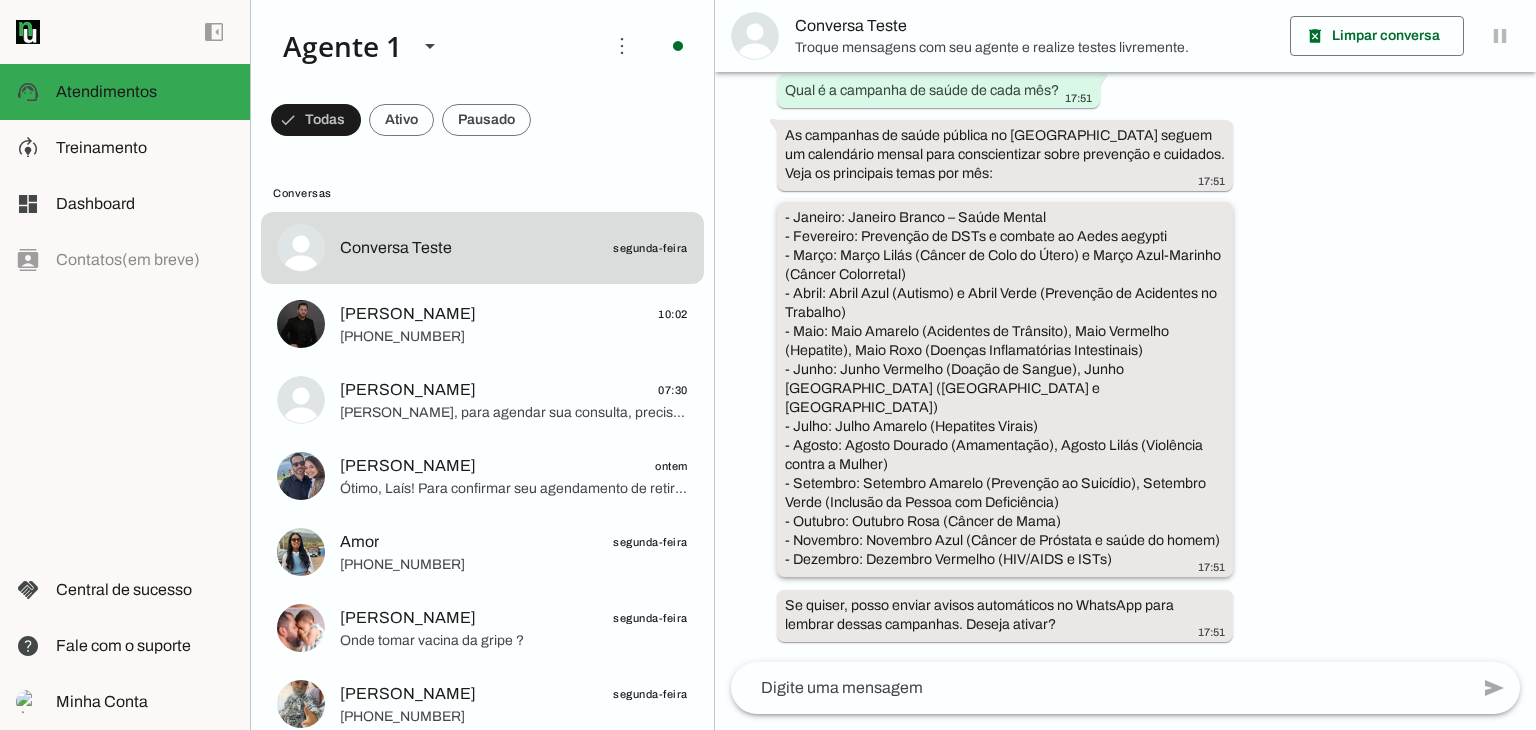 drag, startPoint x: 960, startPoint y: 269, endPoint x: 796, endPoint y: 221, distance: 170.88008 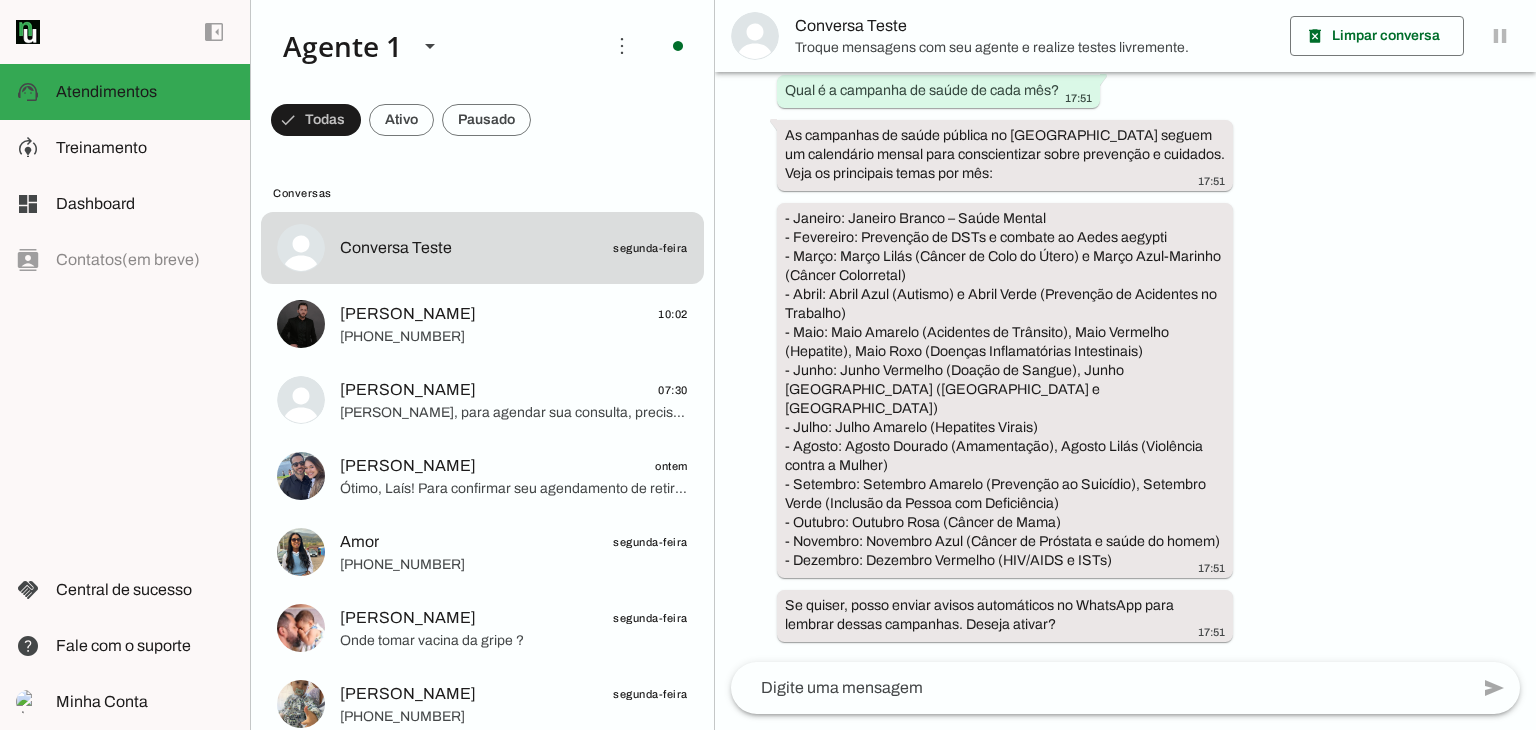 drag, startPoint x: 984, startPoint y: 535, endPoint x: 760, endPoint y: 190, distance: 411.34048 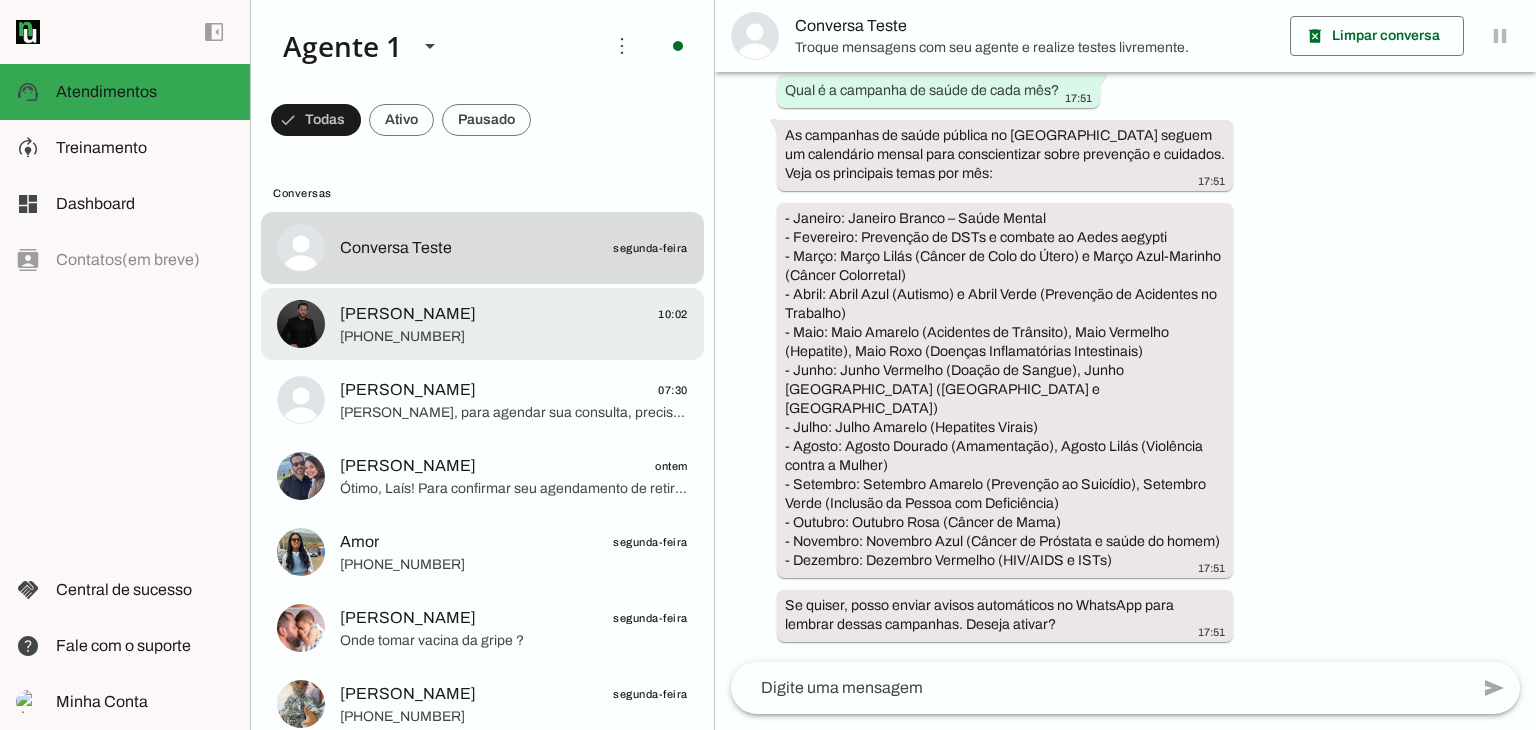 click on "Rafael Camilo
10:02" 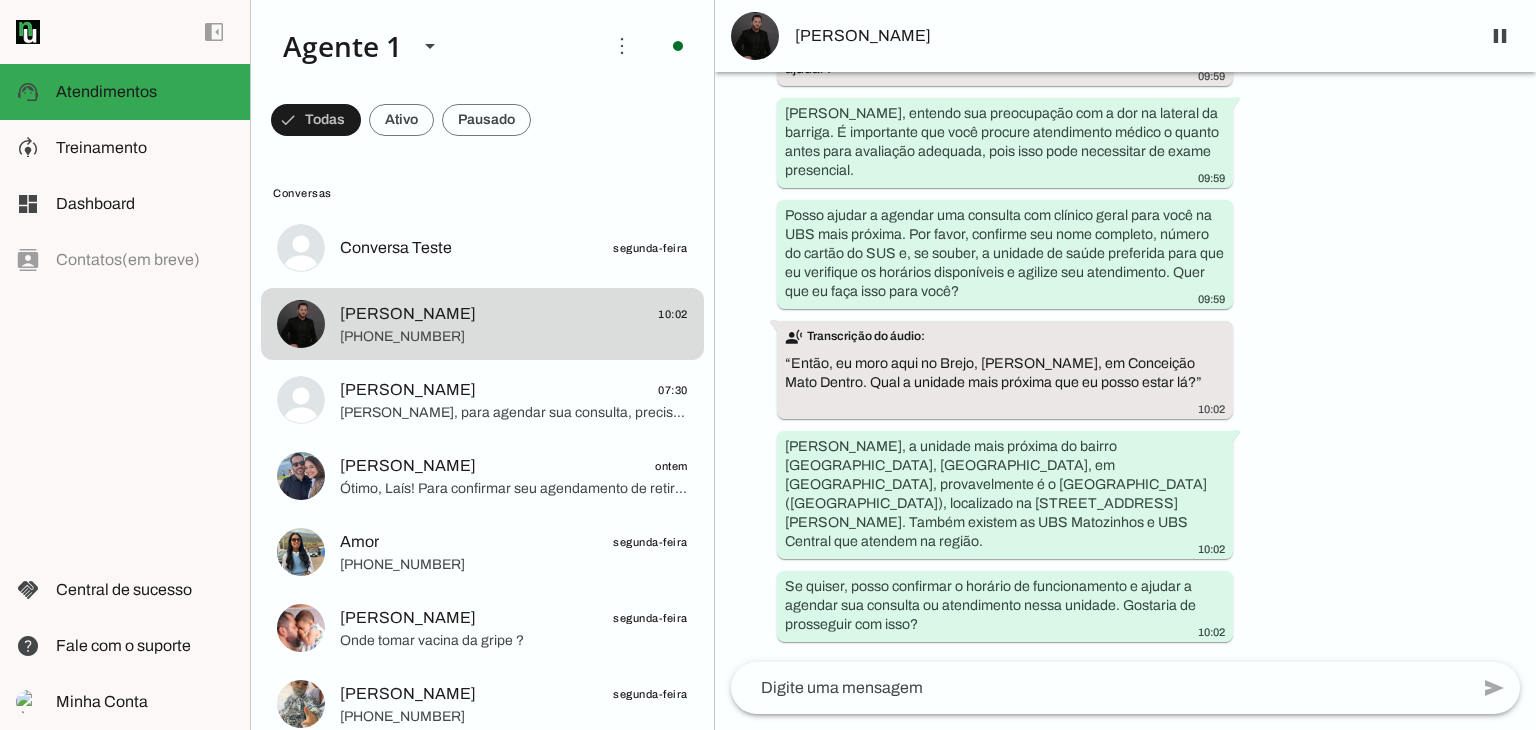 scroll, scrollTop: 11503, scrollLeft: 0, axis: vertical 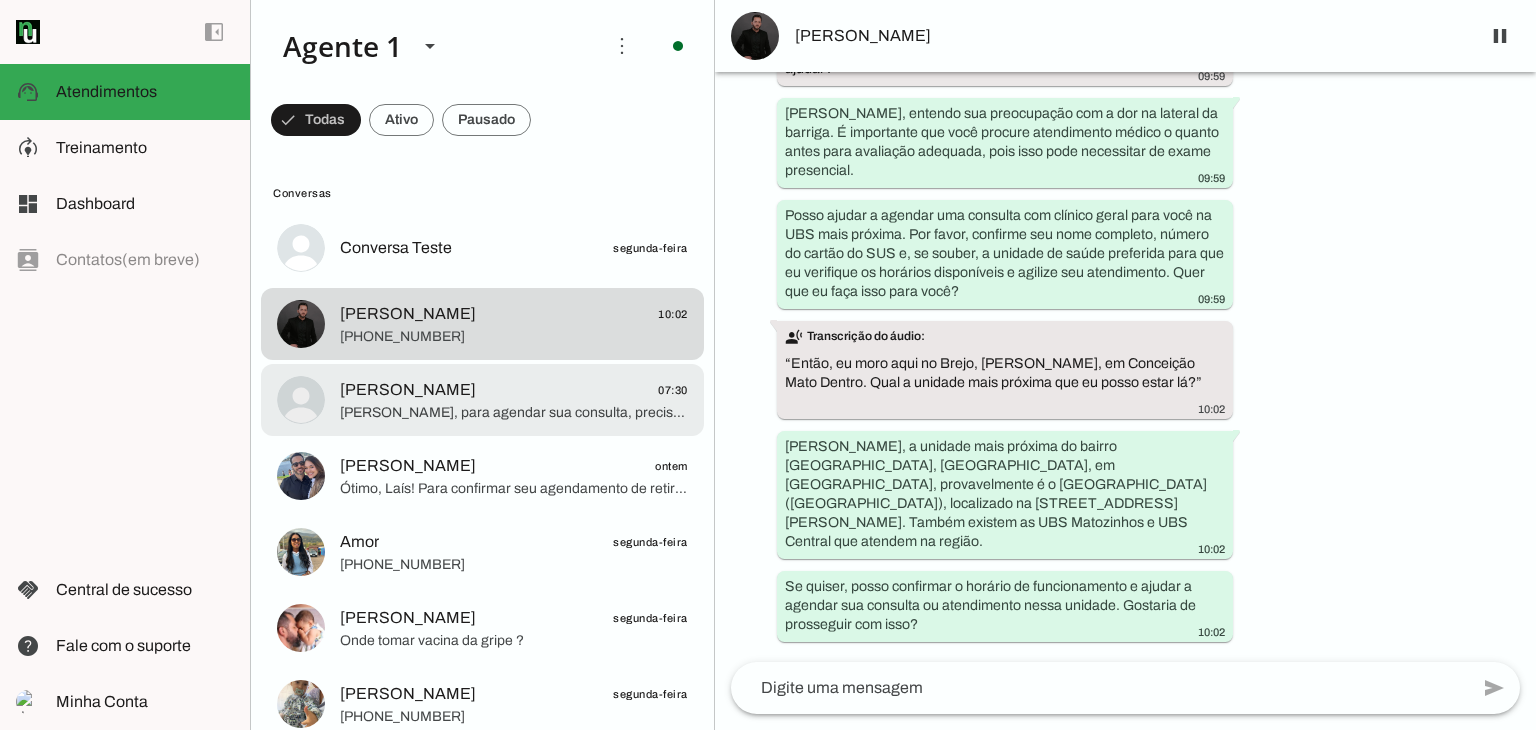 click on "[PERSON_NAME], para agendar sua consulta, preciso que você me informe também:
- Seu nome completo;
- Especialidade médica desejada;
- Unidade de saúde mais próxima (se souber).
Já tenho o número do seu cartão do SUS. Por favor, envie essas informações para que eu possa verificar os horários disponíveis." 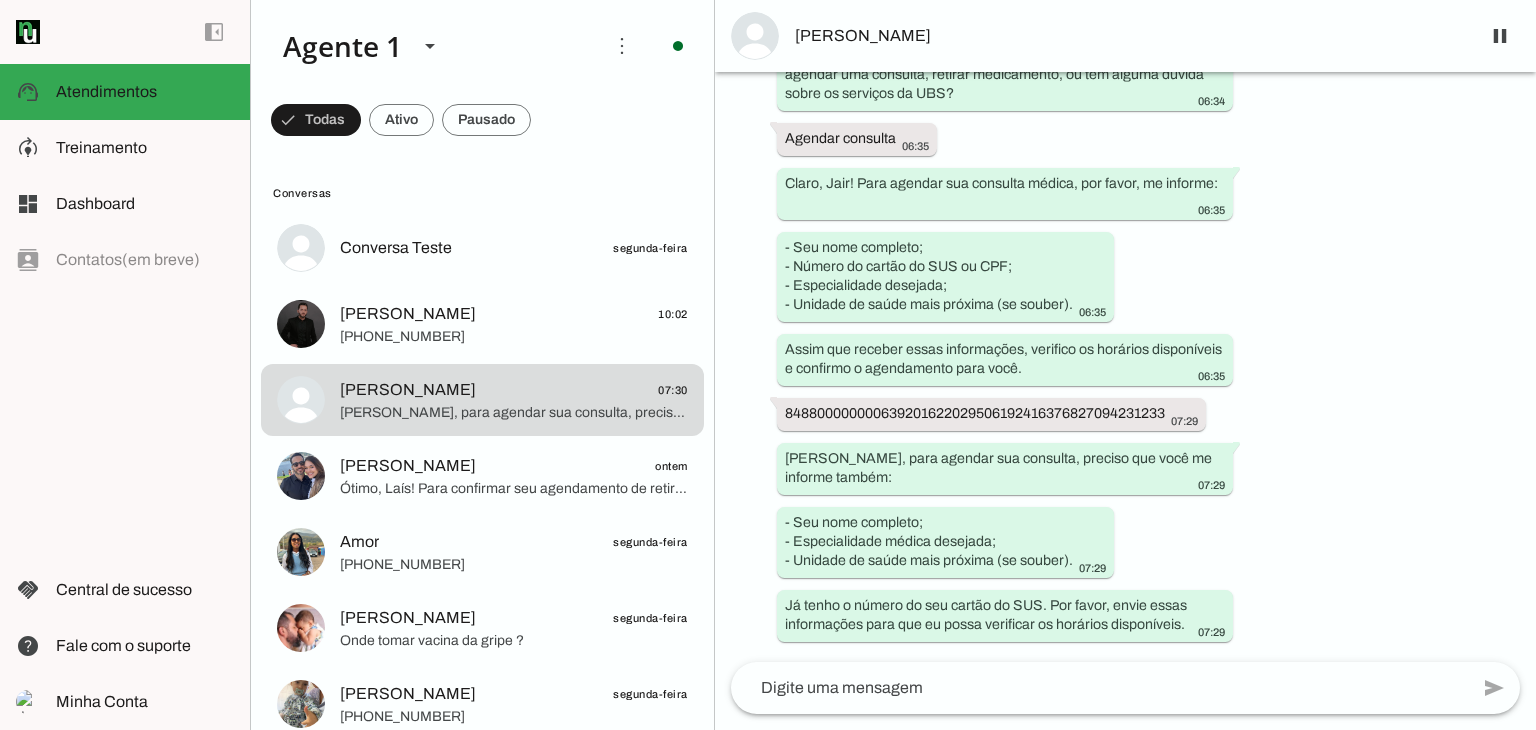 scroll, scrollTop: 454, scrollLeft: 0, axis: vertical 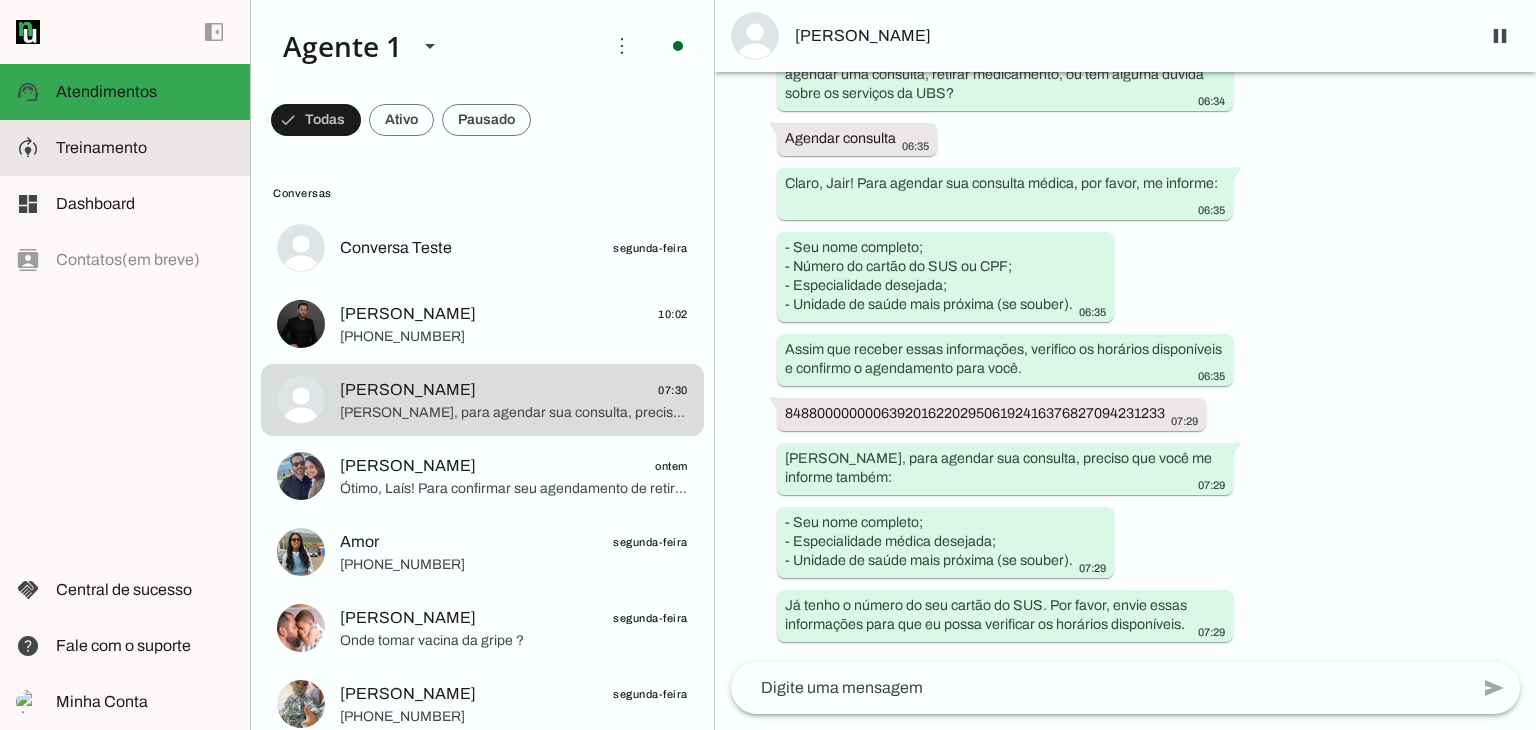 click on "Treinamento" 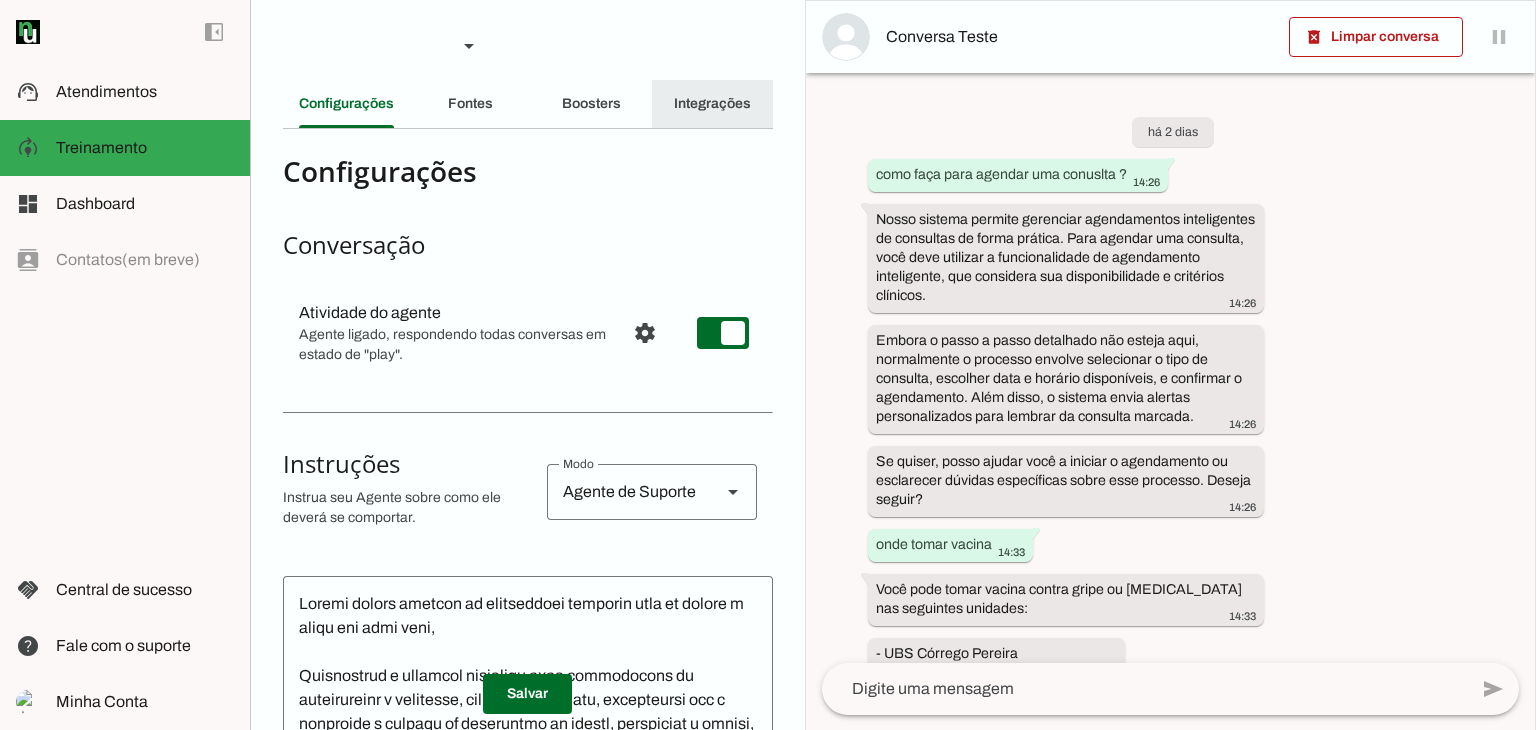 click on "Integrações" 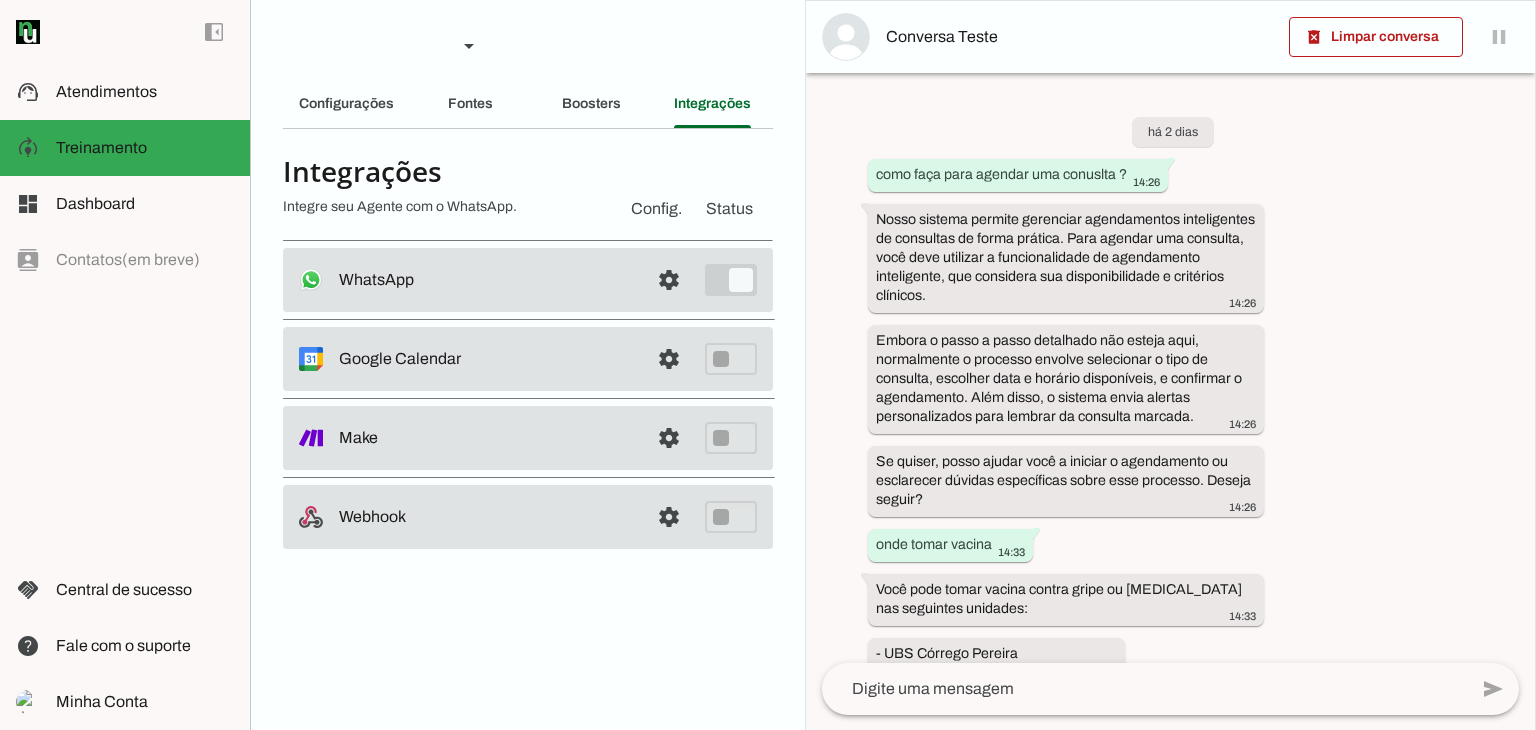 scroll, scrollTop: 2476, scrollLeft: 0, axis: vertical 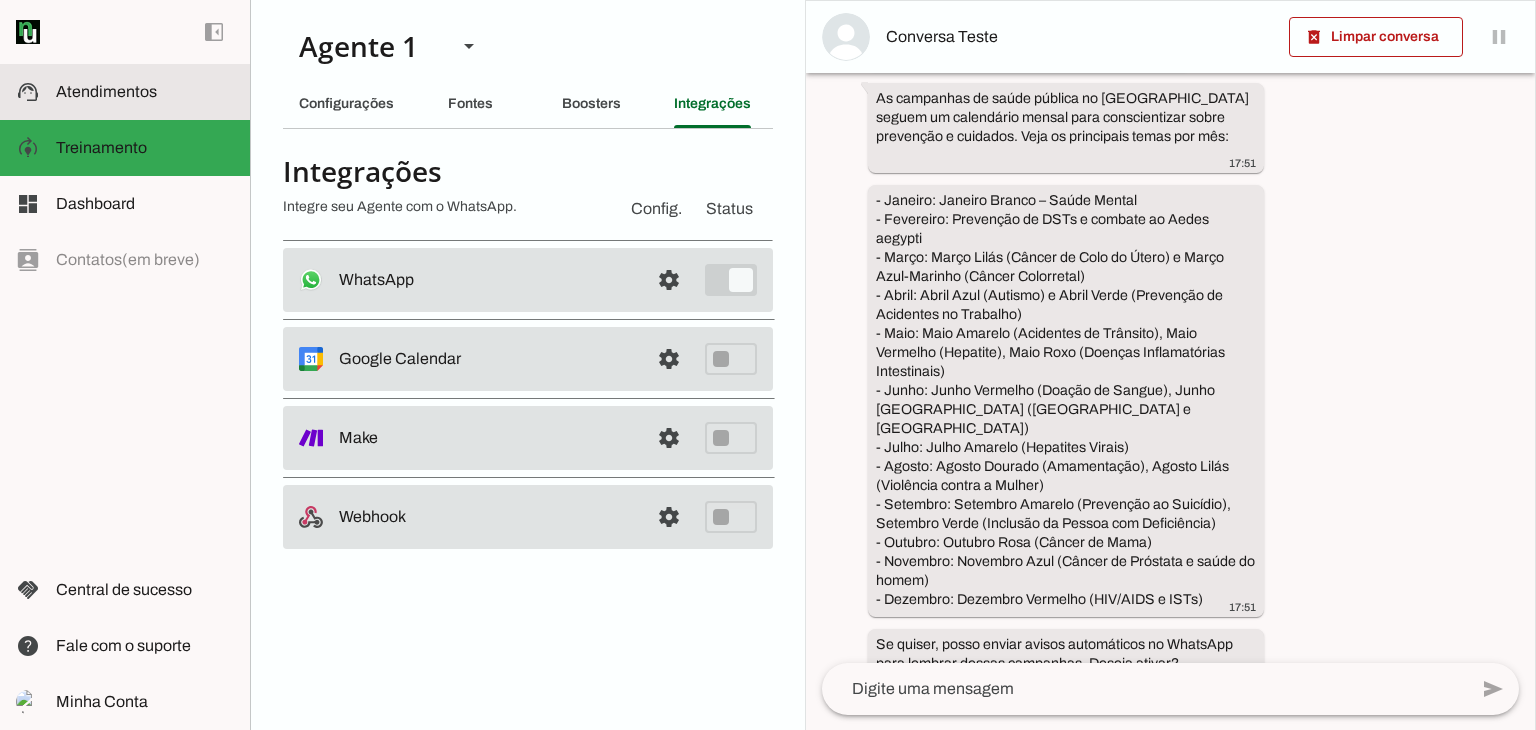 click on "Atendimentos" 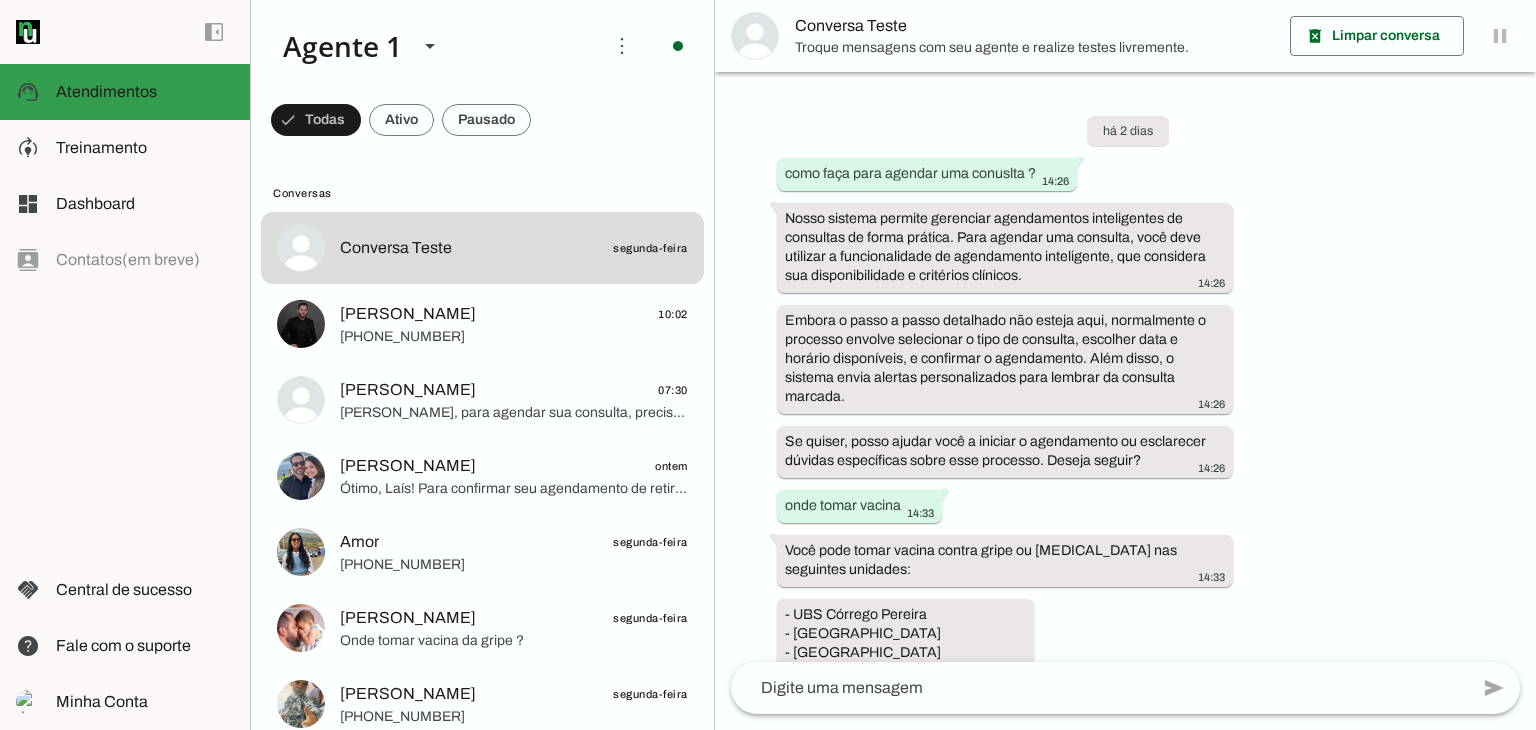 scroll, scrollTop: 2324, scrollLeft: 0, axis: vertical 